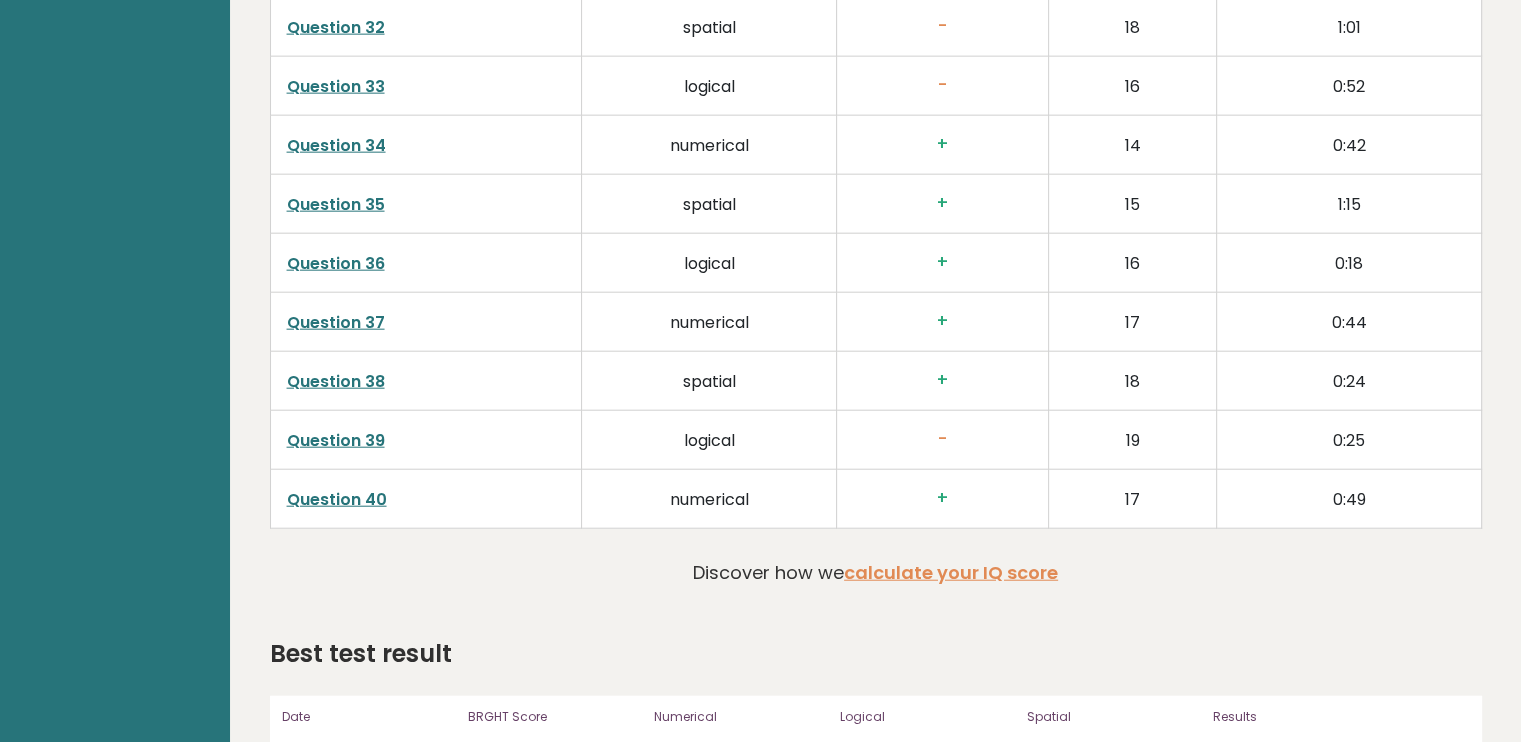 scroll, scrollTop: 4826, scrollLeft: 0, axis: vertical 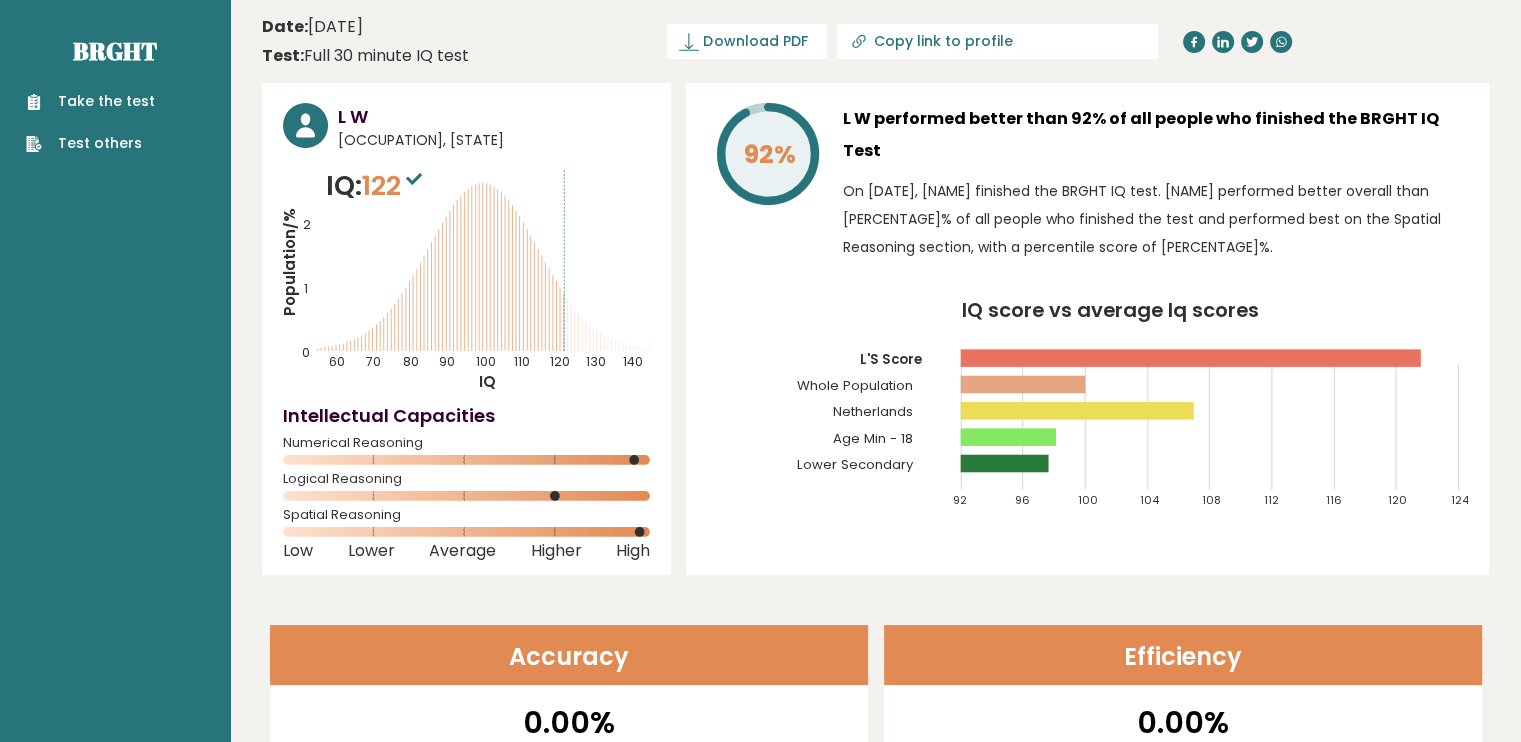 click on "Take the test" at bounding box center [90, 101] 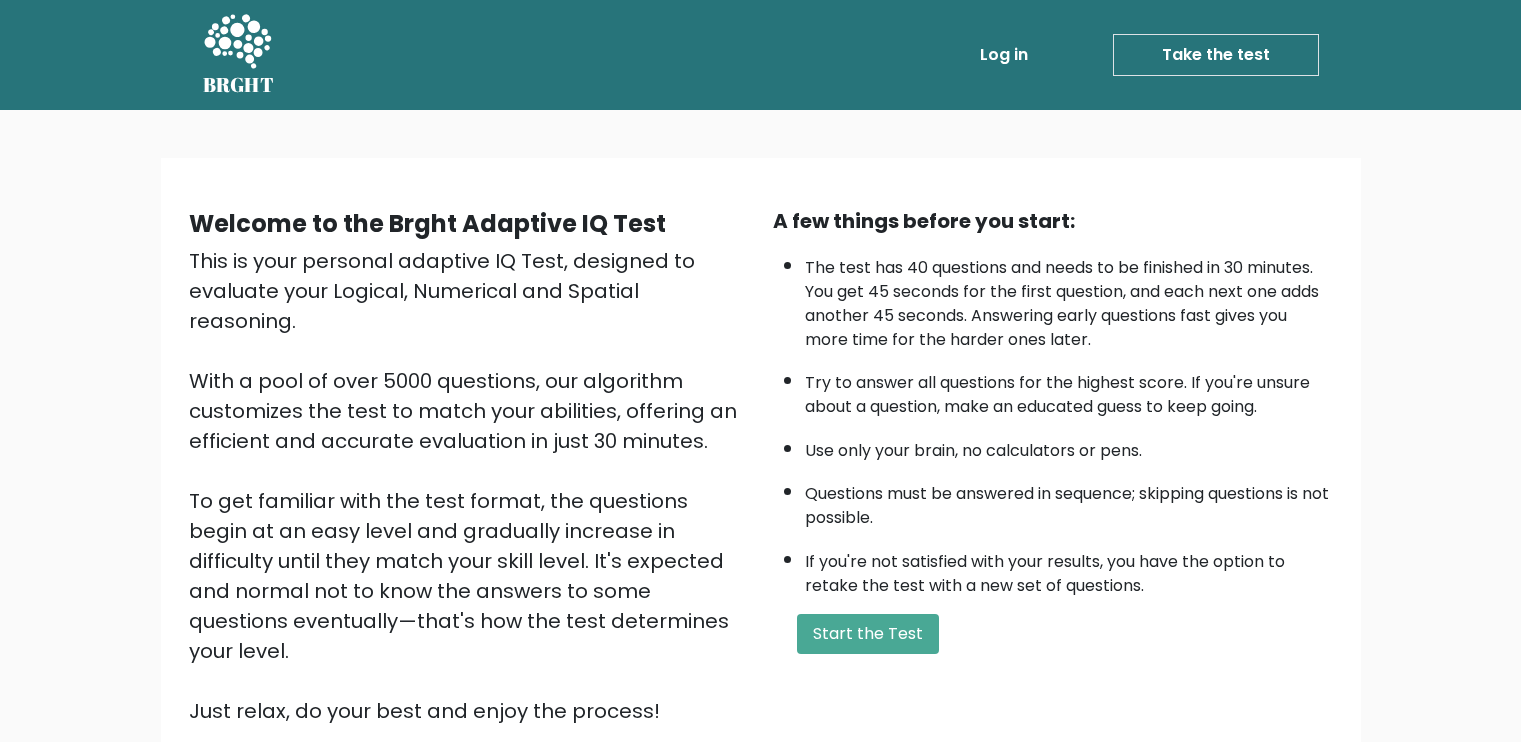 scroll, scrollTop: 0, scrollLeft: 0, axis: both 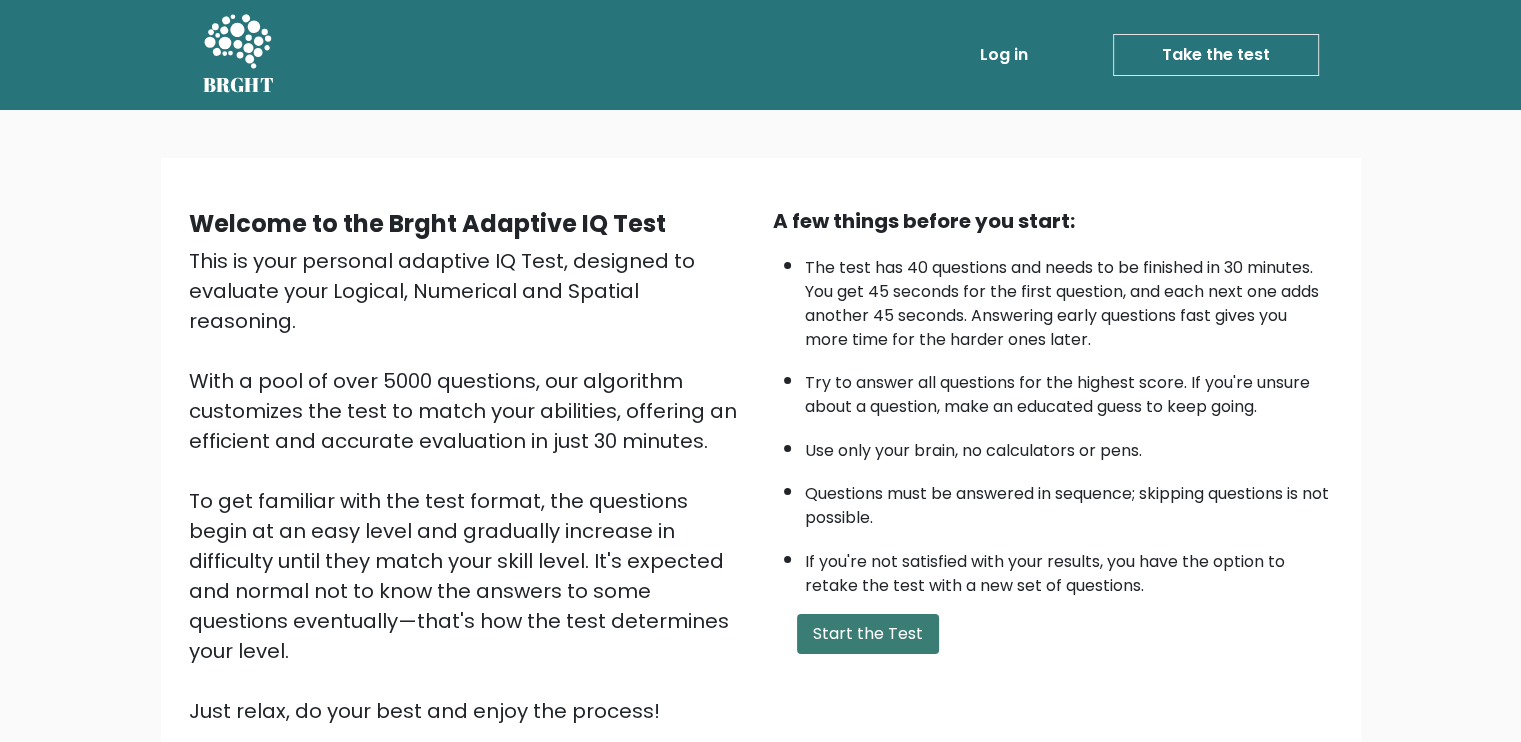 click on "Start the Test" at bounding box center [868, 634] 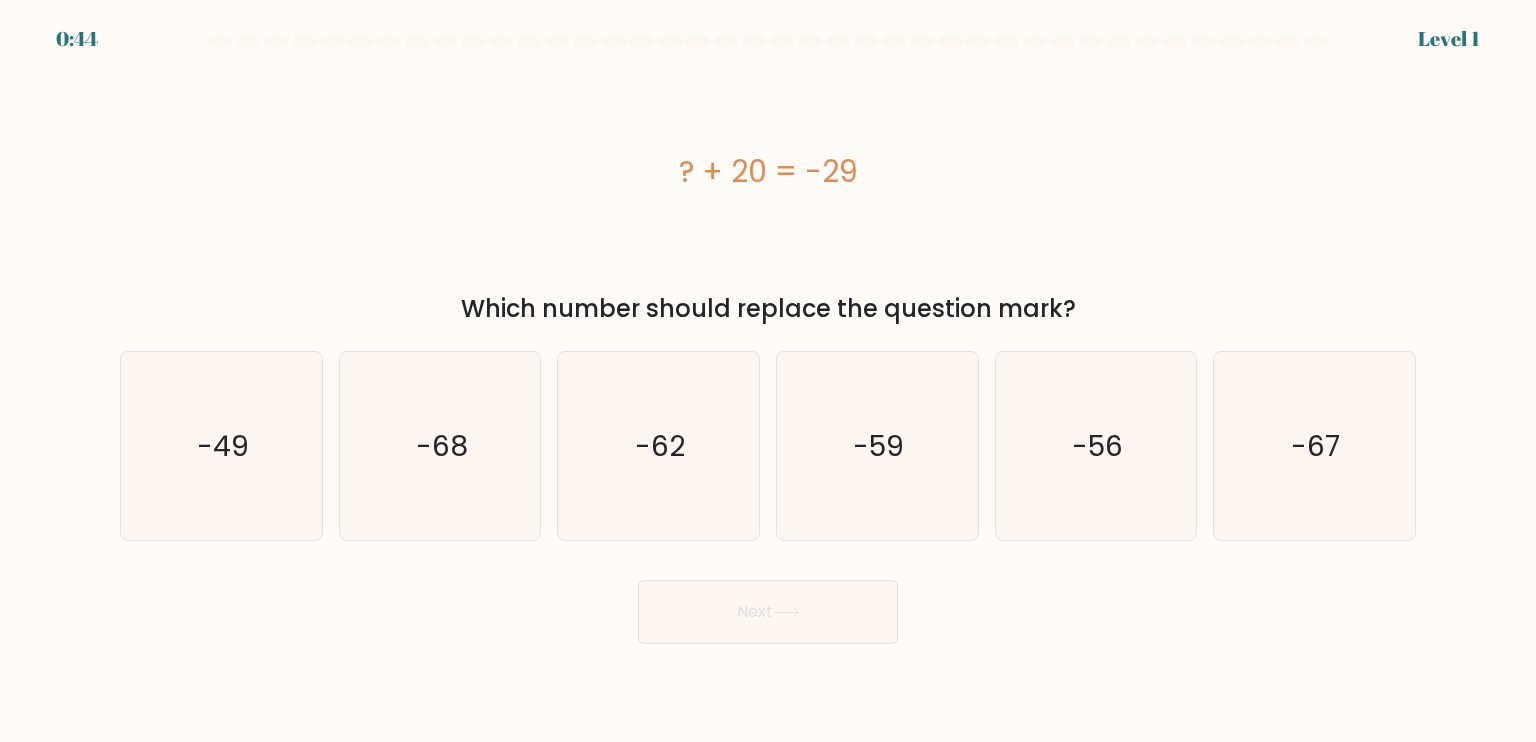 scroll, scrollTop: 0, scrollLeft: 0, axis: both 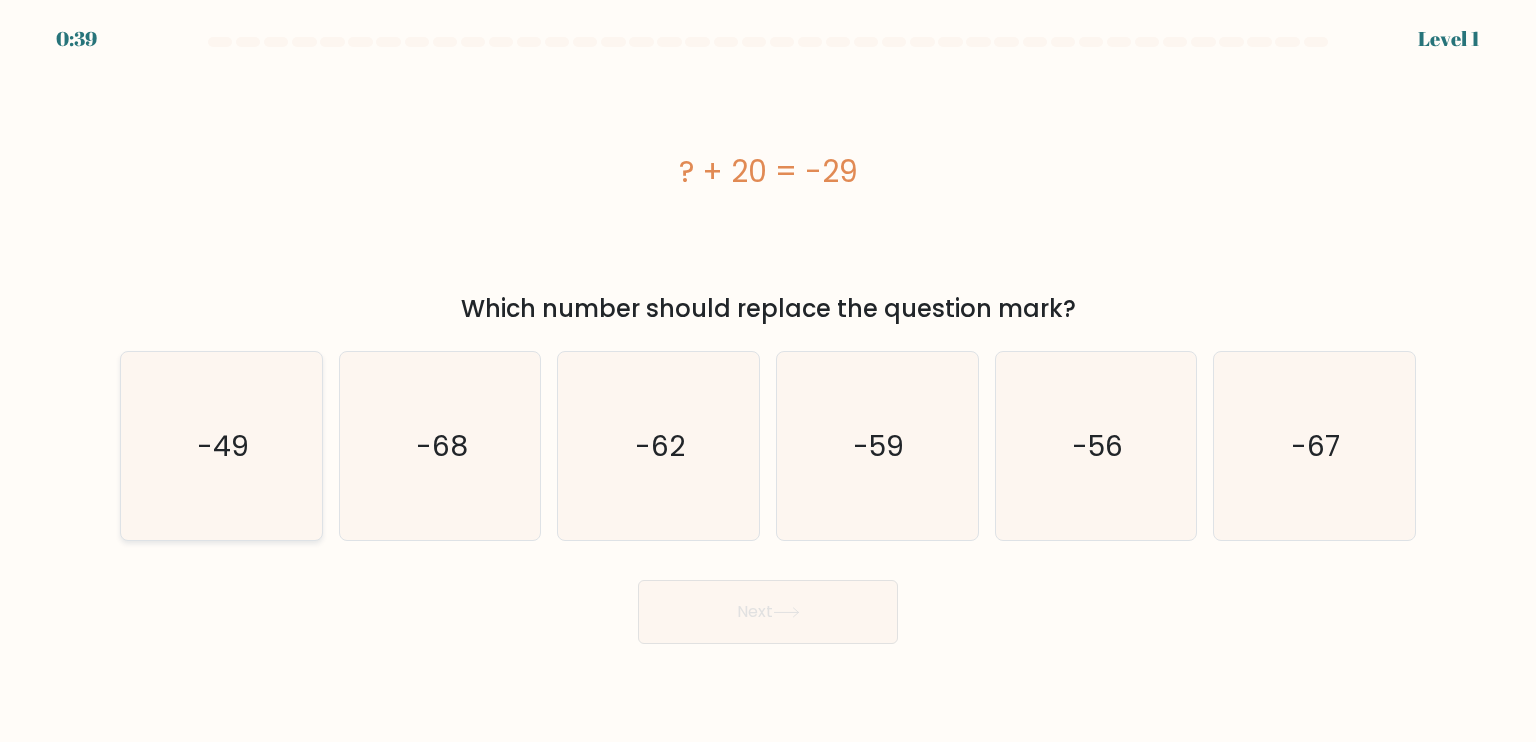 click on "-49" 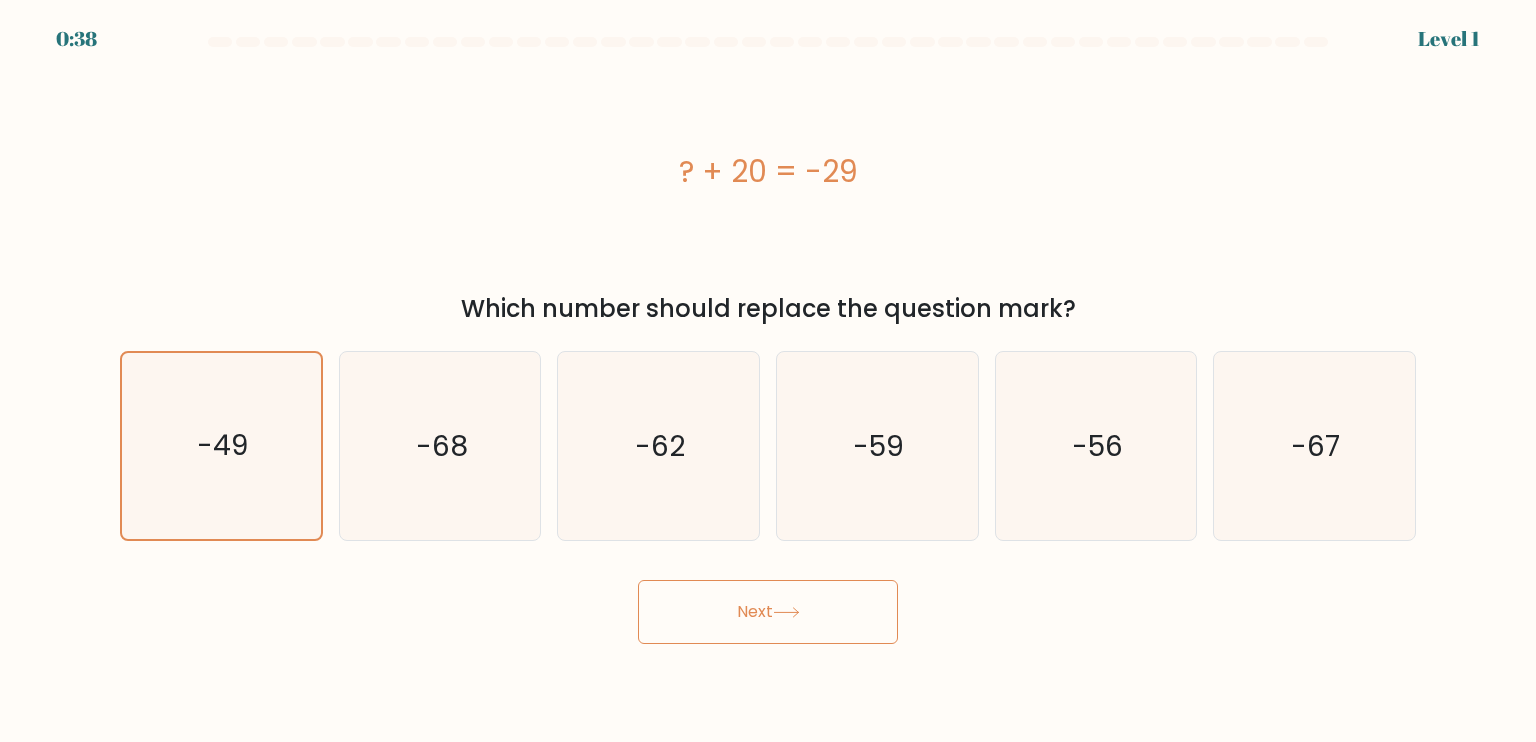 click on "Next" at bounding box center (768, 612) 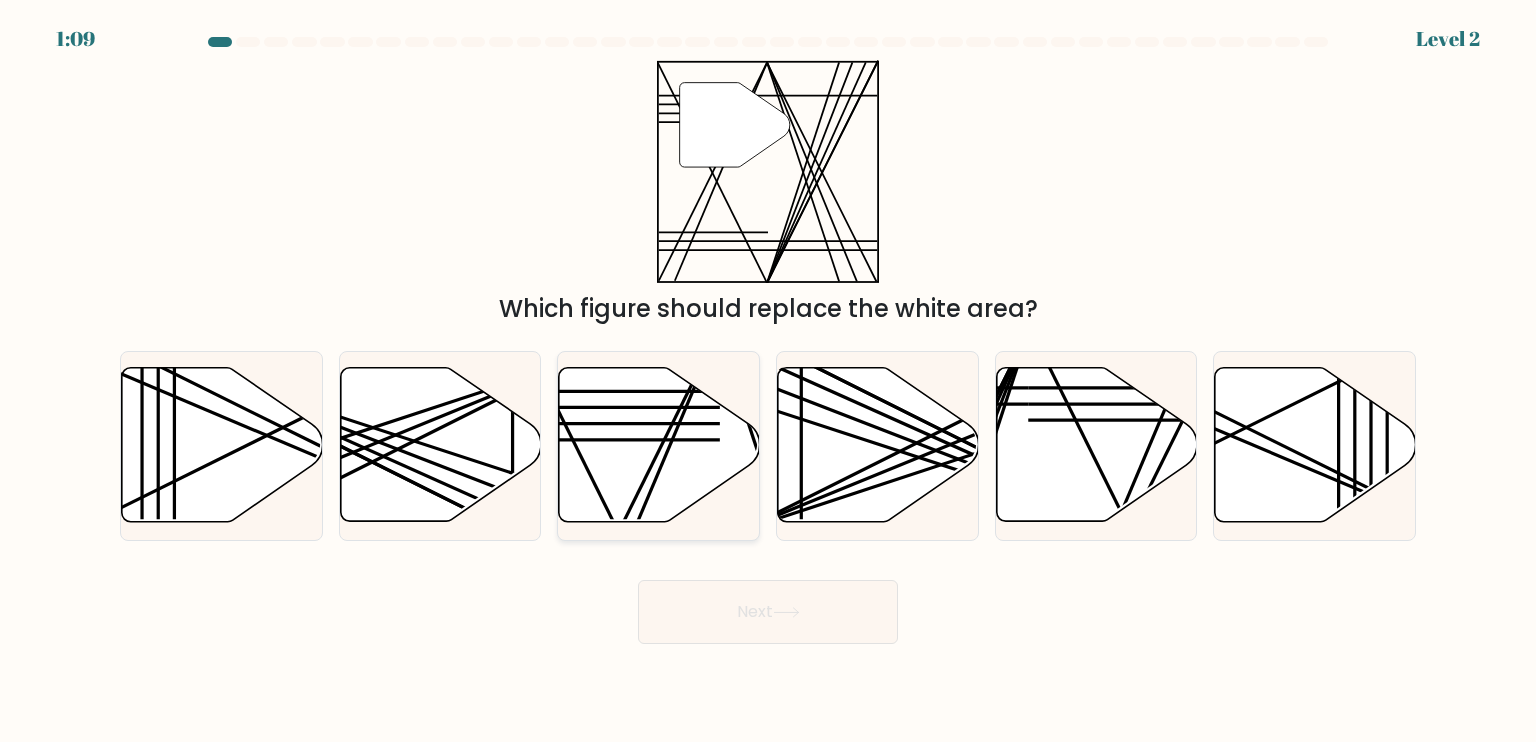 click 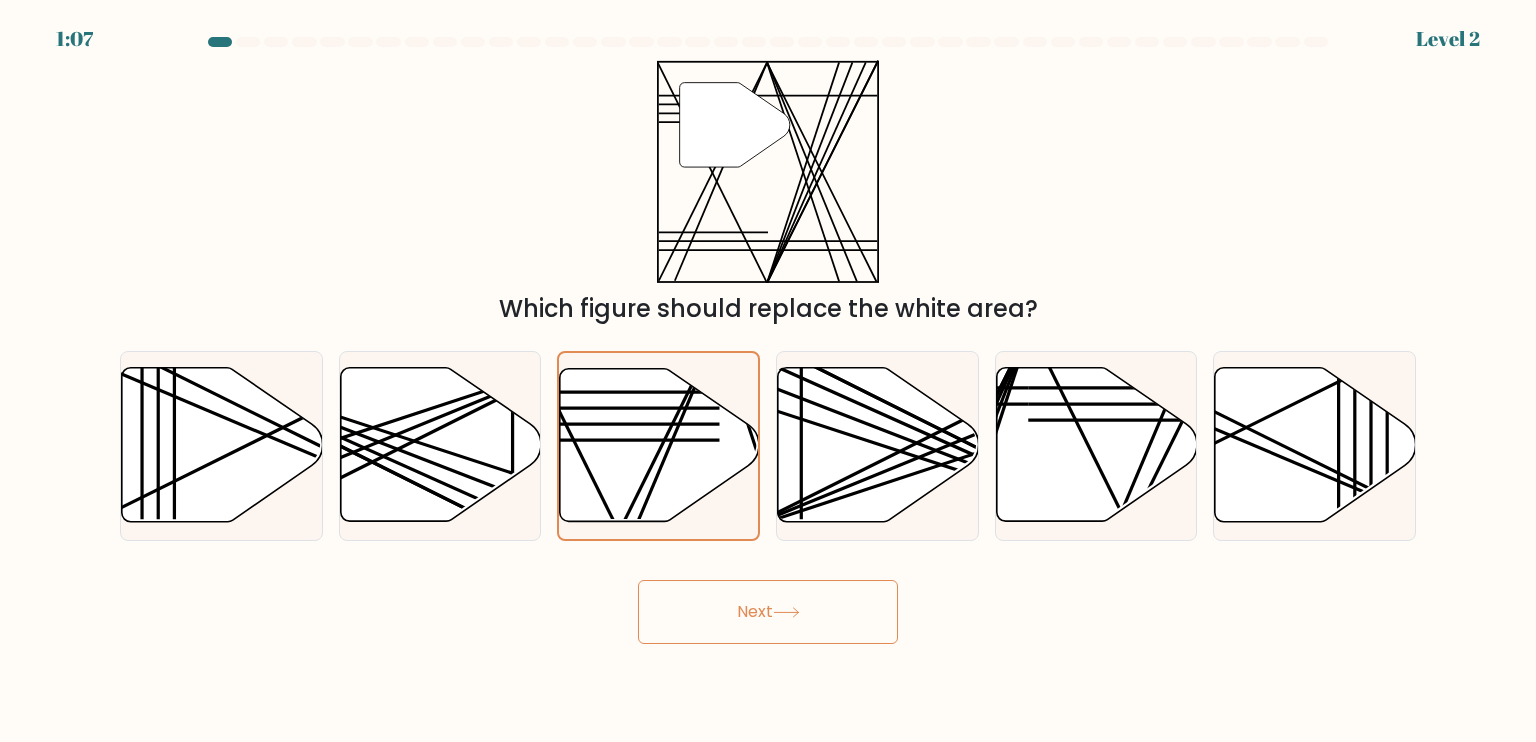 click on "Next" at bounding box center [768, 612] 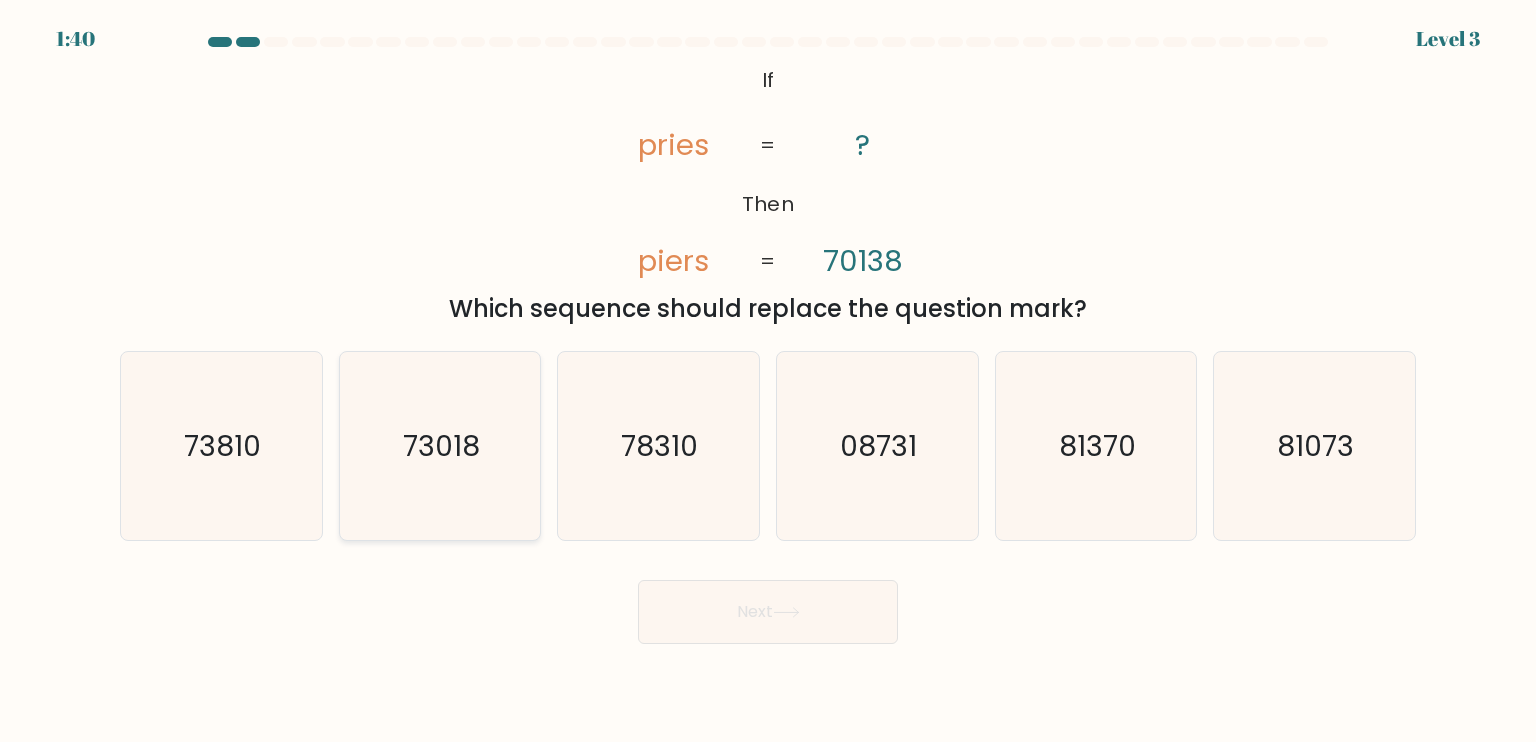click on "73018" 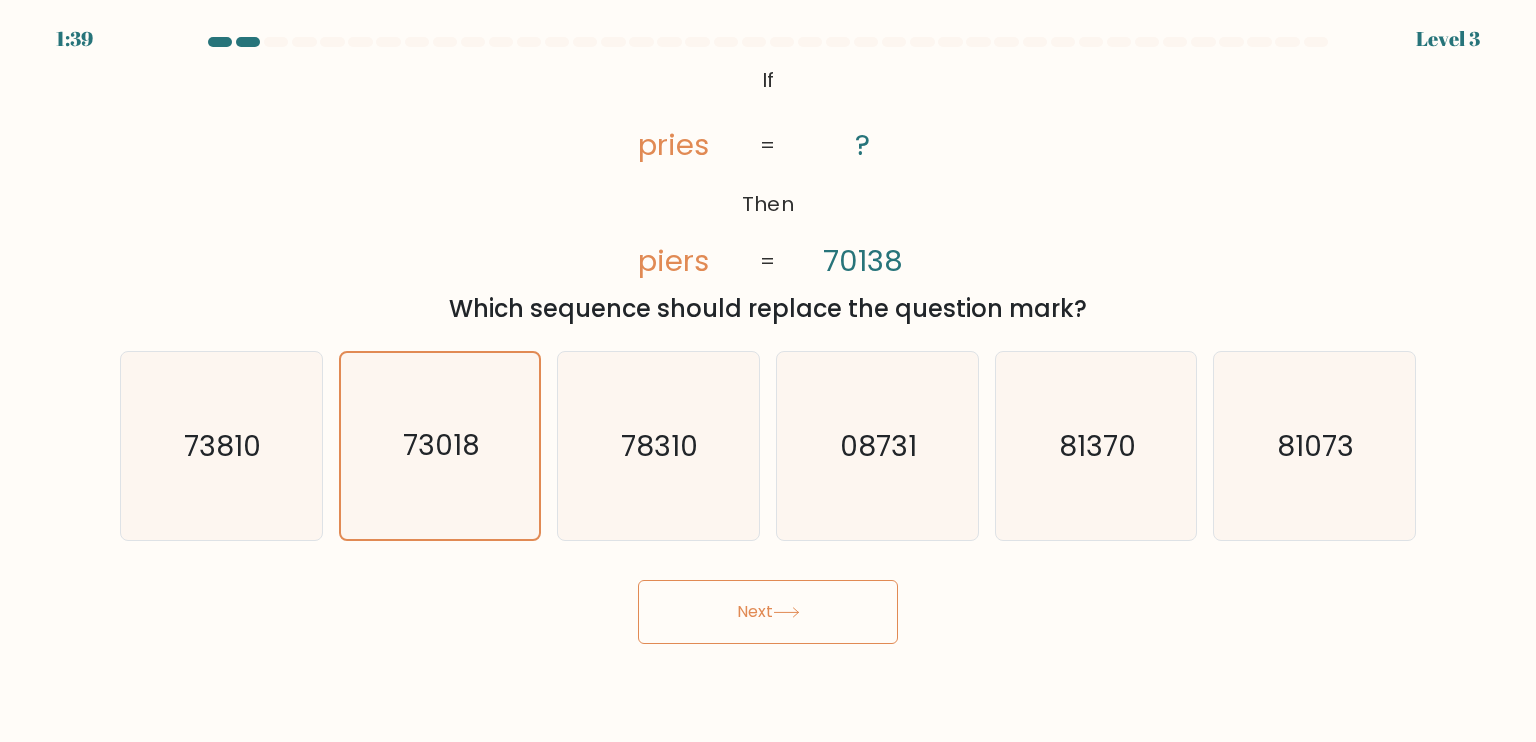 click on "Next" at bounding box center (768, 612) 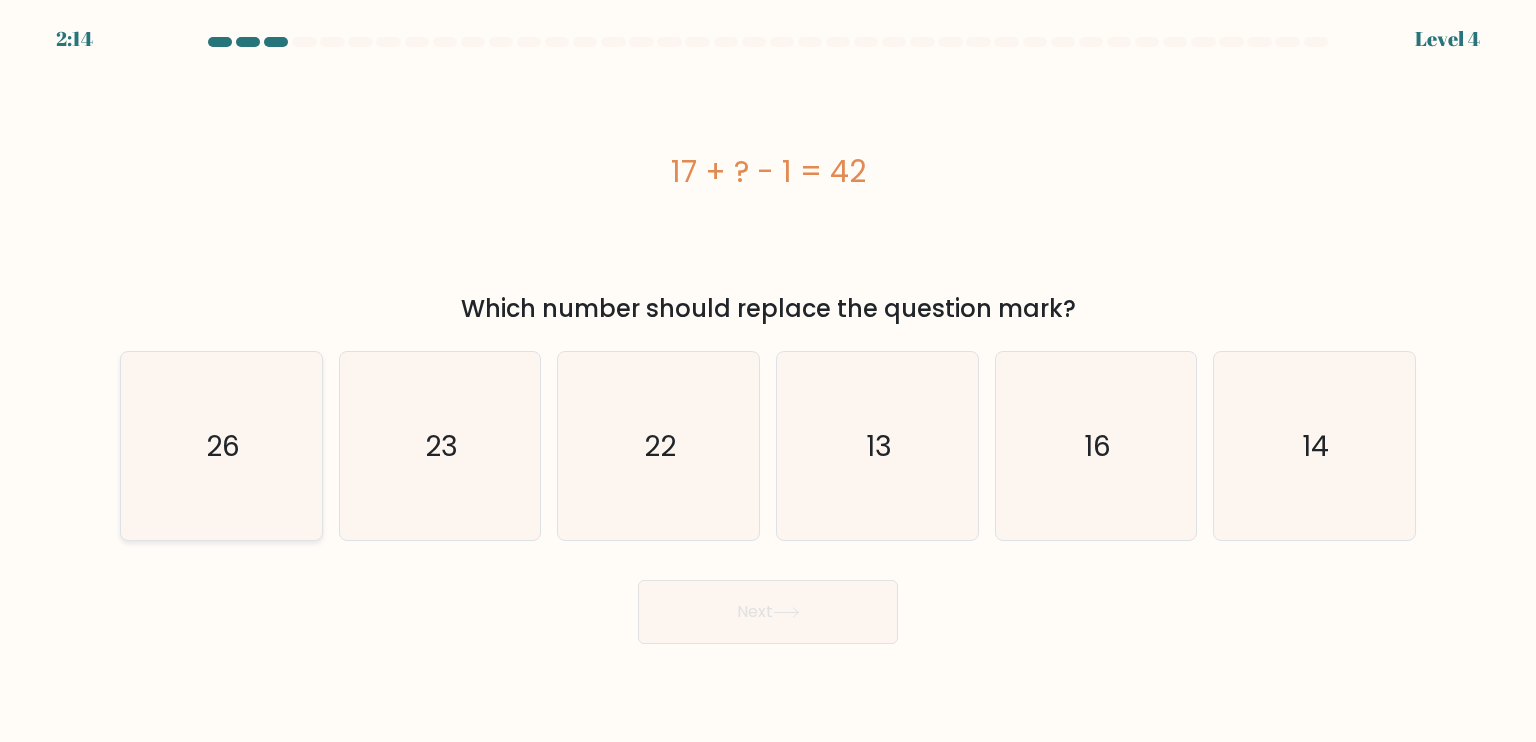 click on "26" 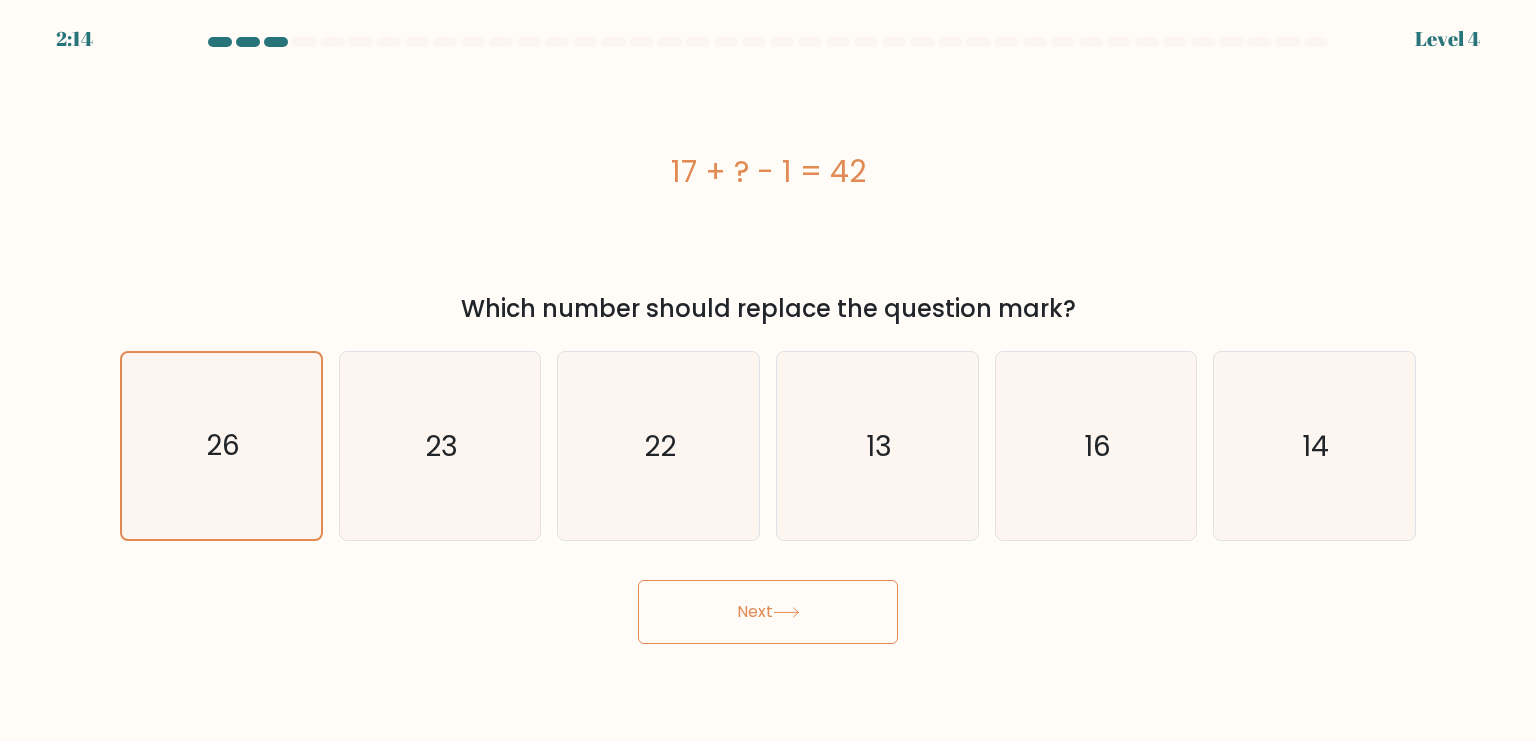 click on "Next" at bounding box center [768, 612] 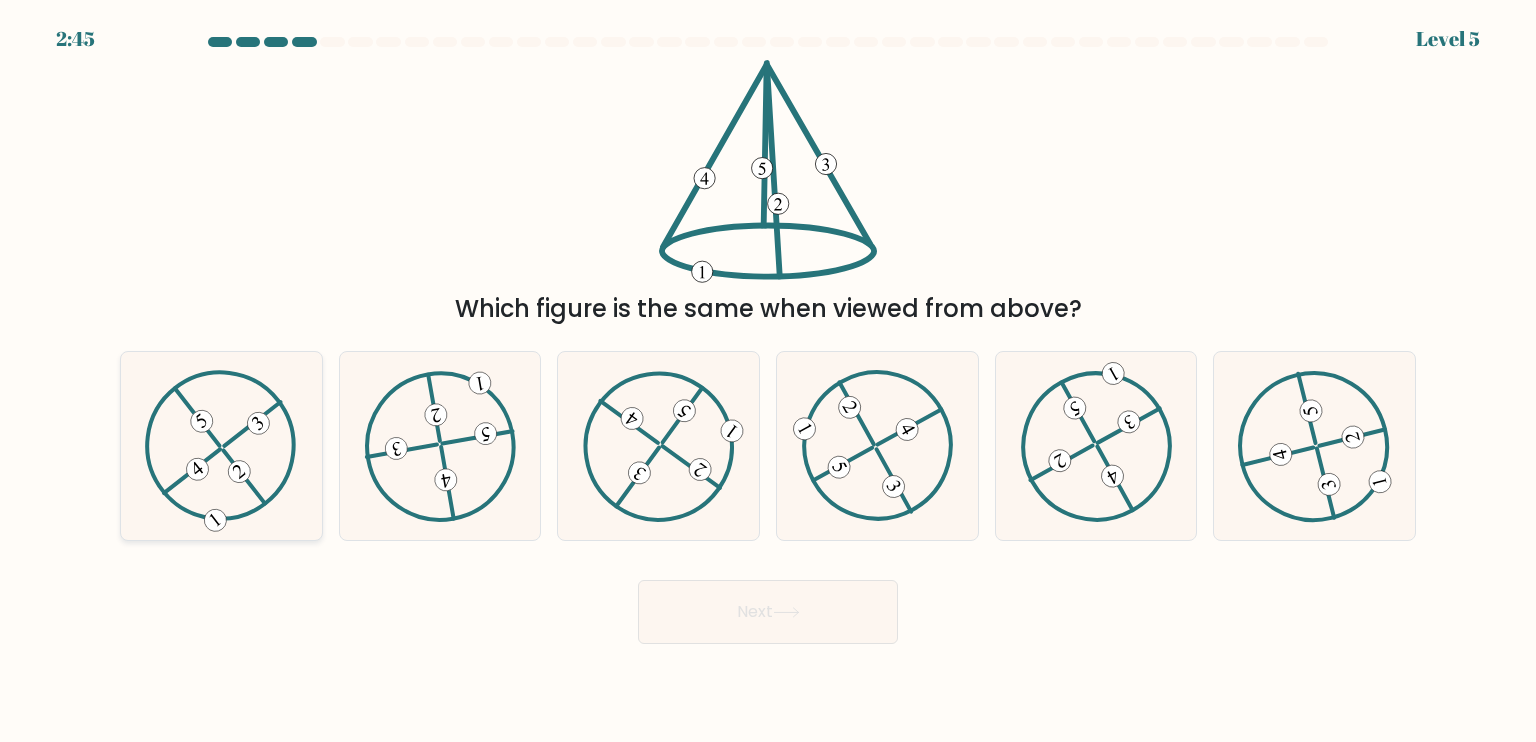 click 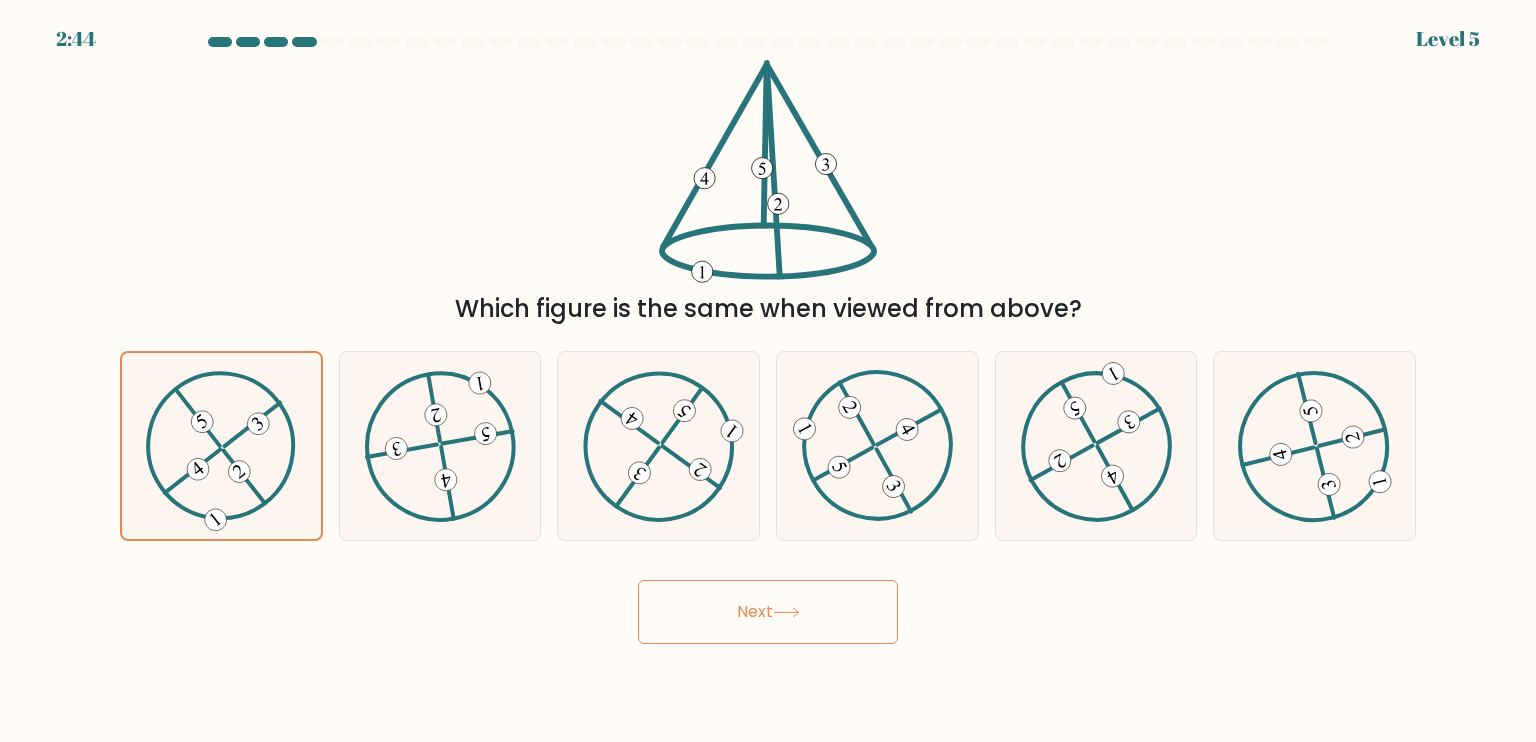click on "Next" at bounding box center [768, 612] 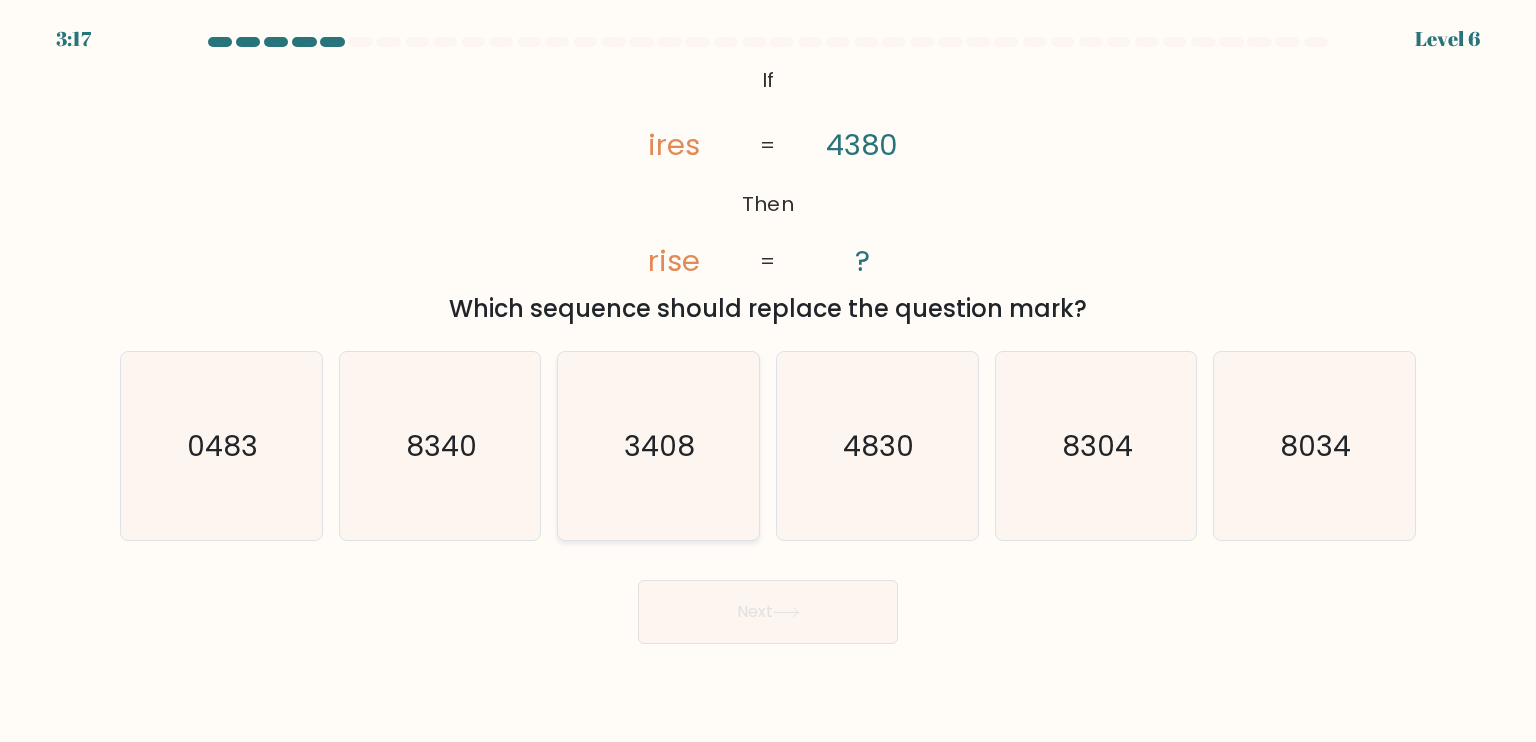 click on "3408" 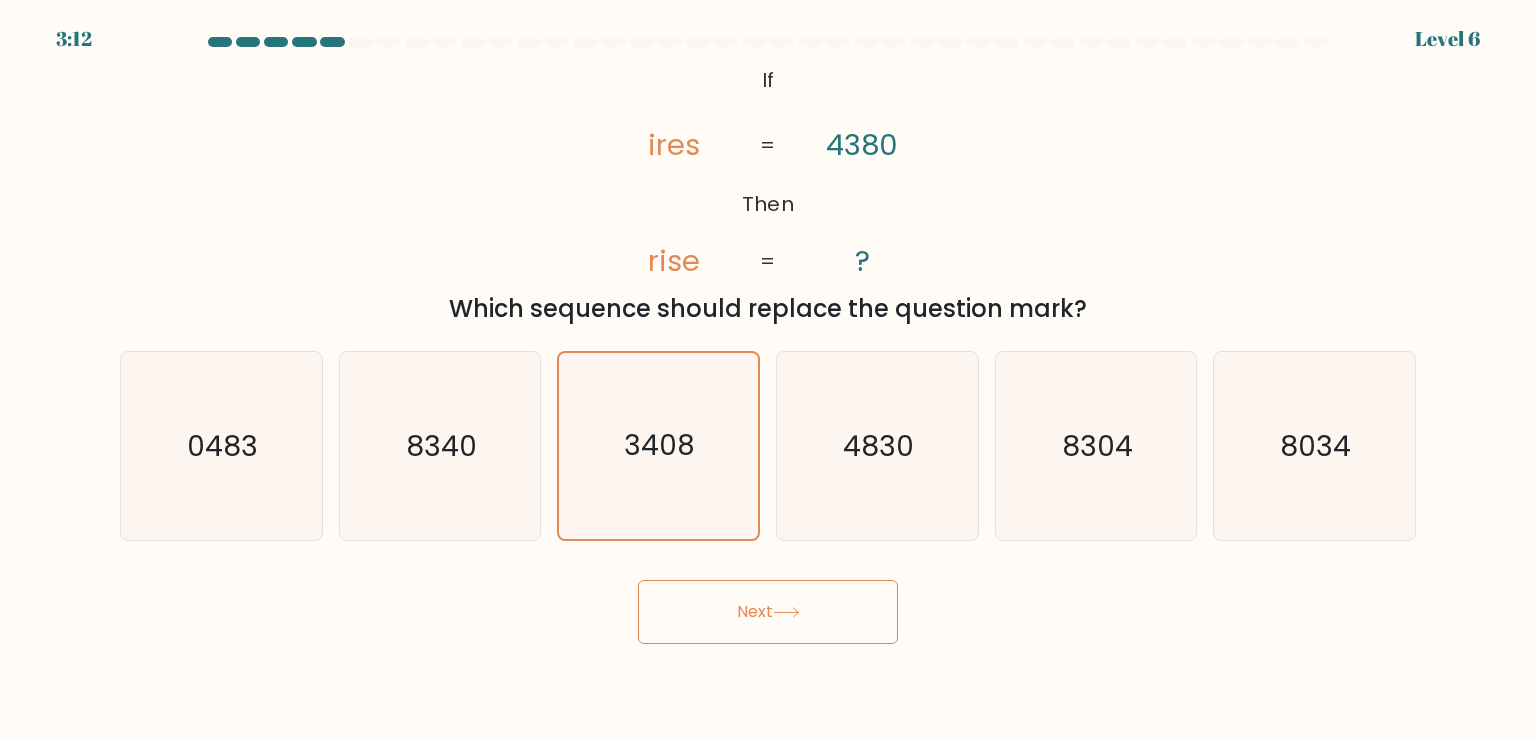 click on "Next" at bounding box center (768, 612) 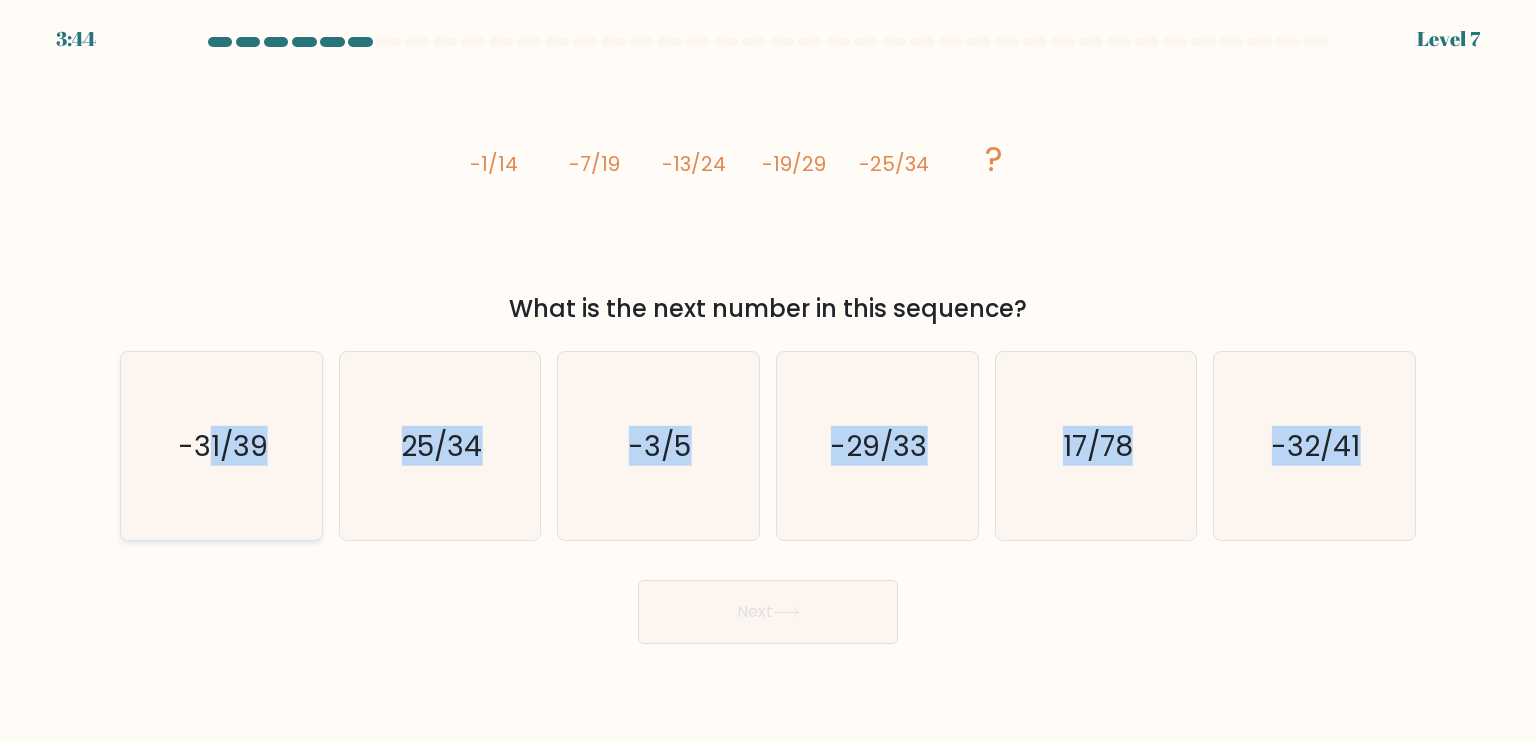 click at bounding box center [768, 340] 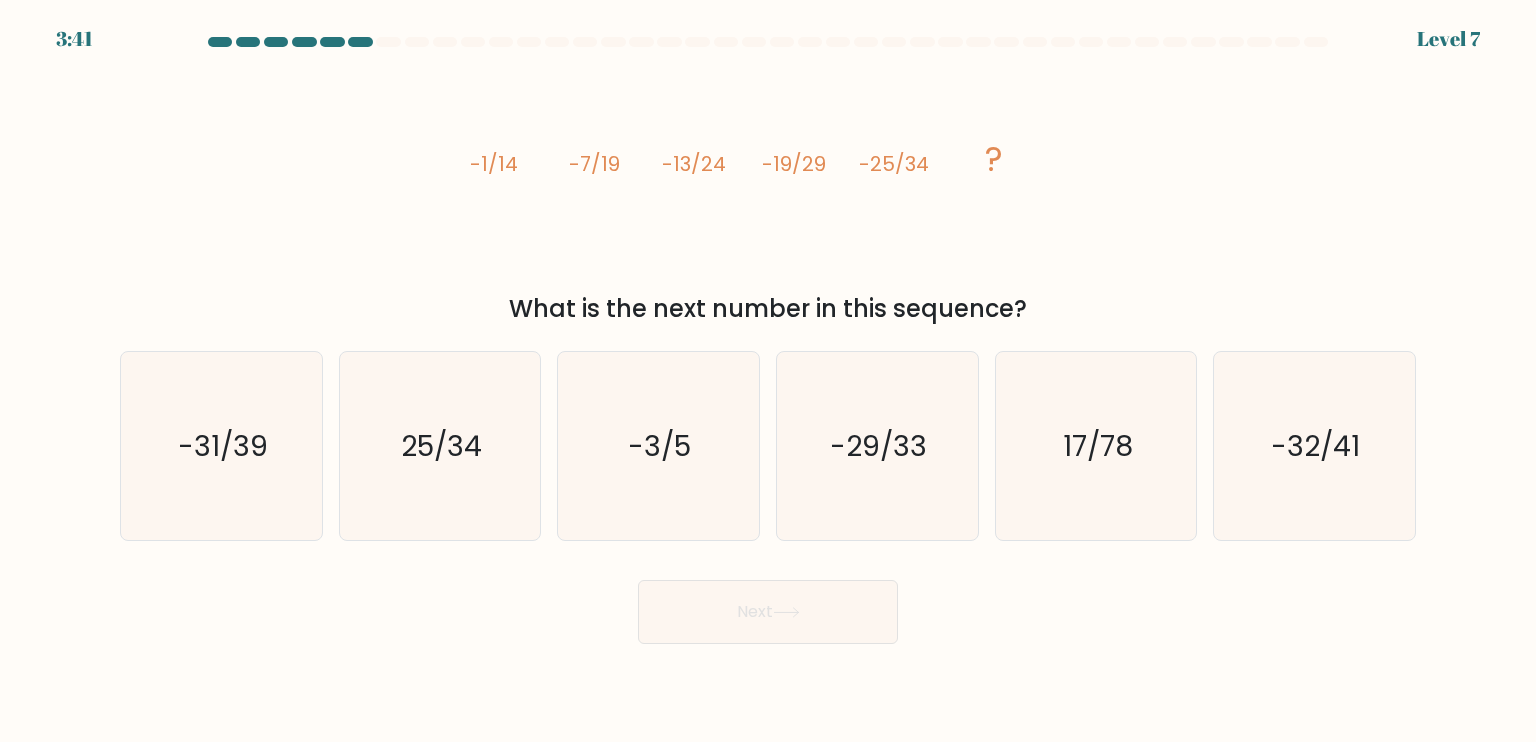 drag, startPoint x: 88, startPoint y: 639, endPoint x: 108, endPoint y: 620, distance: 27.58623 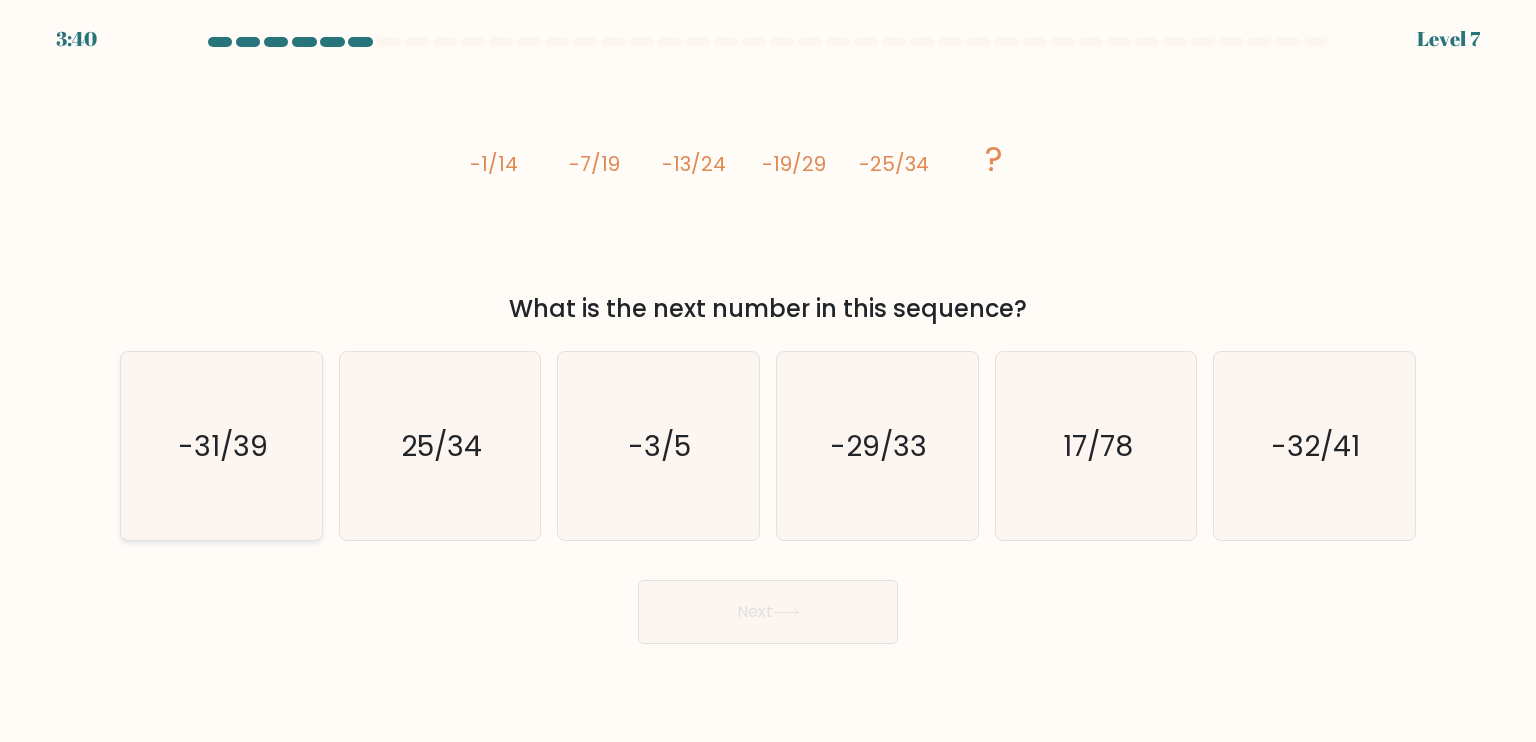 click on "-31/39" 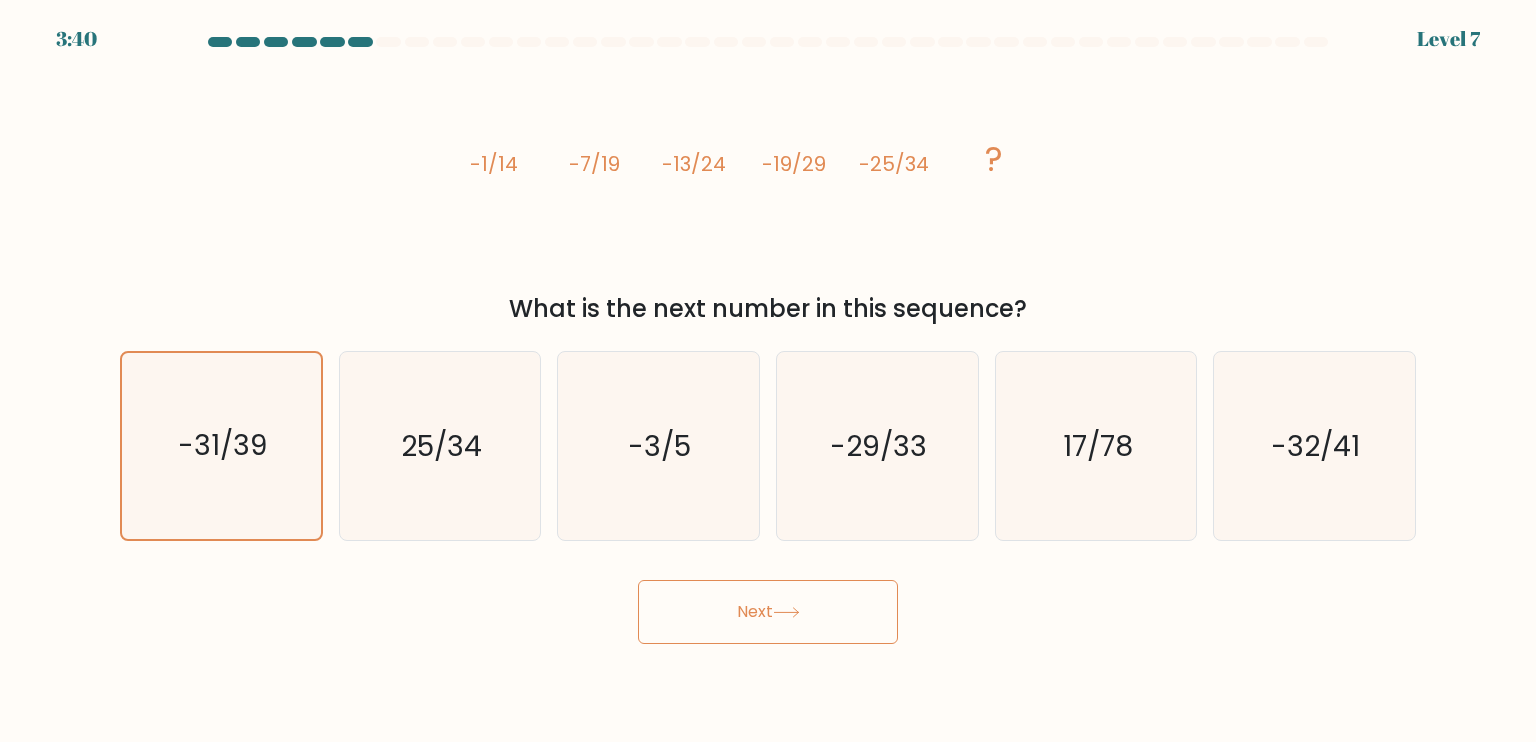 click on "Next" at bounding box center [768, 612] 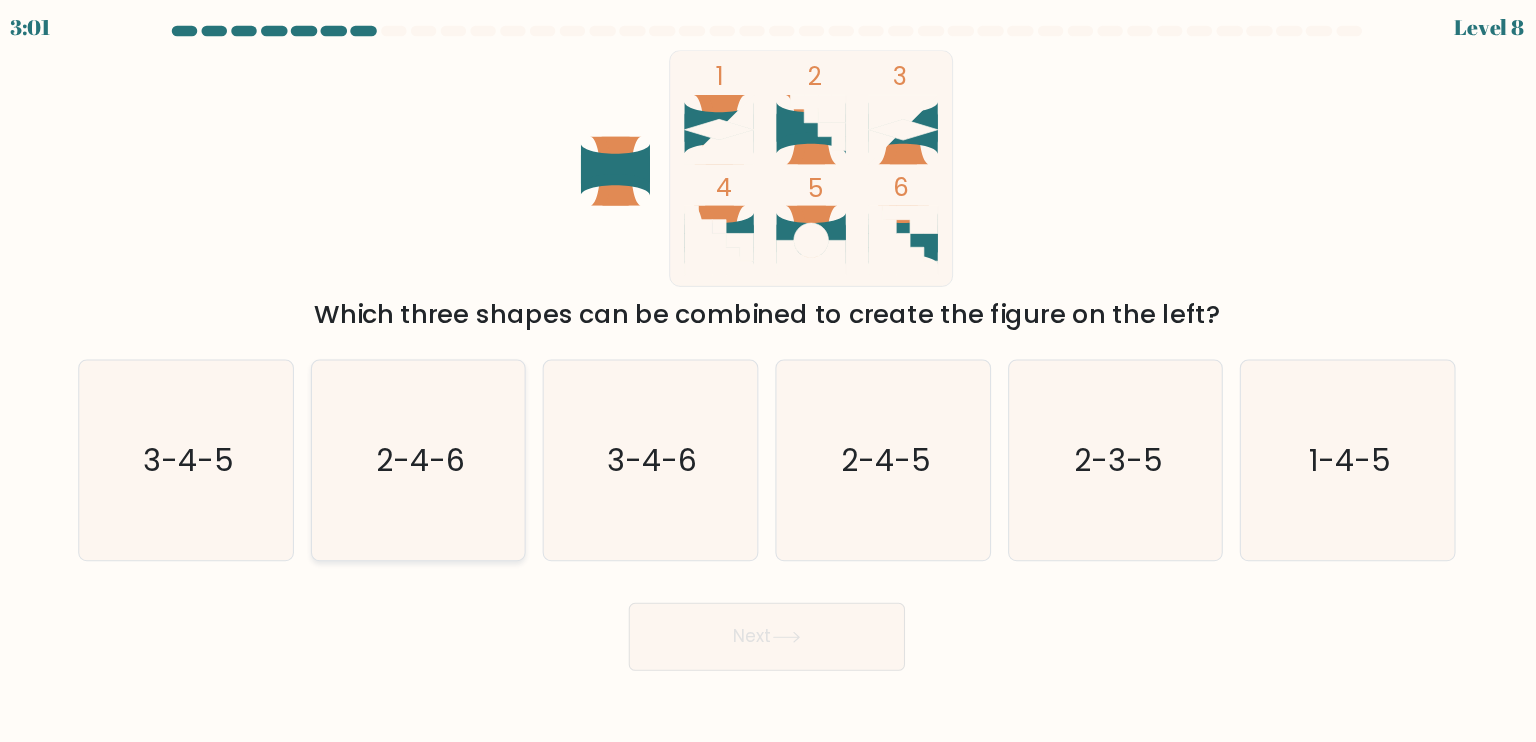 click on "2-4-6" 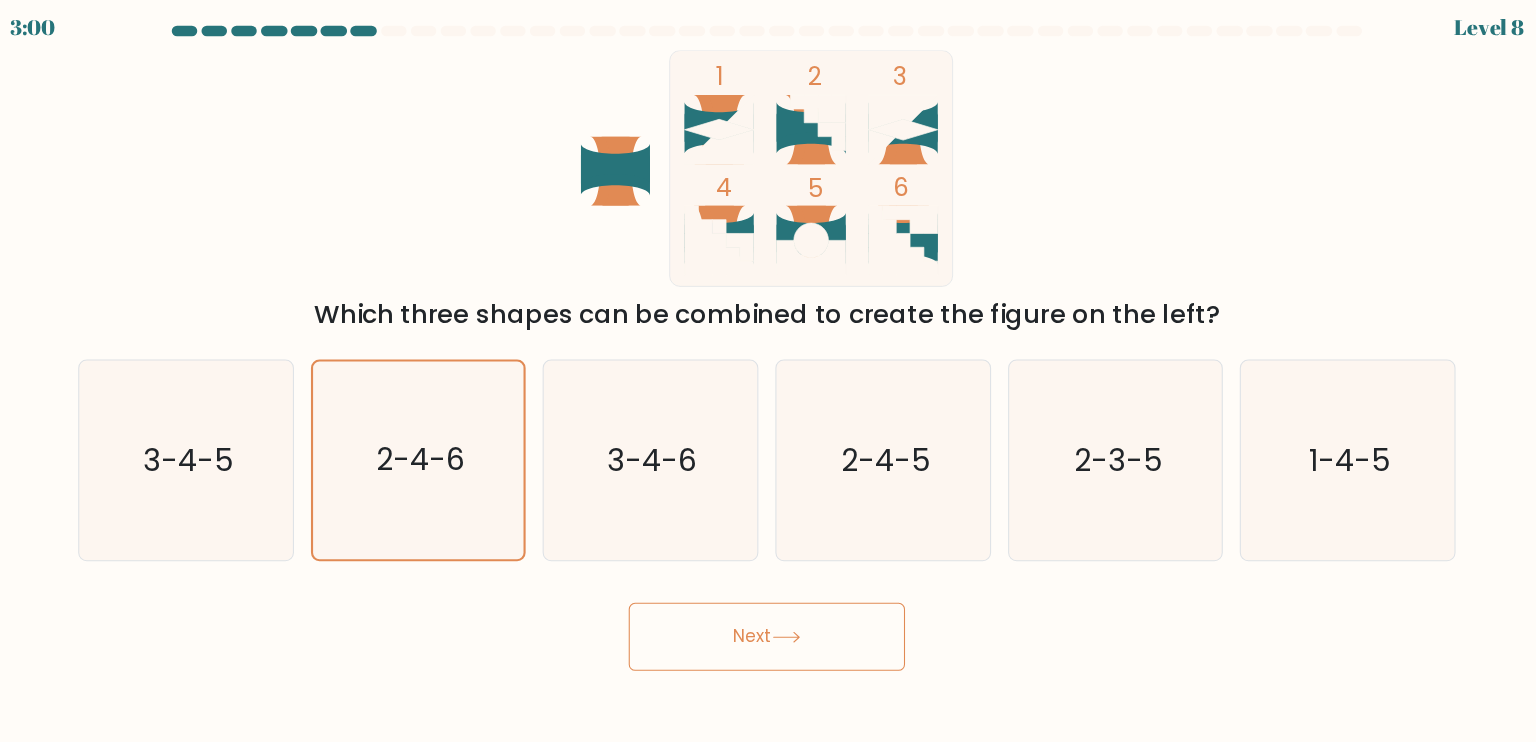 click on "Next" at bounding box center [768, 612] 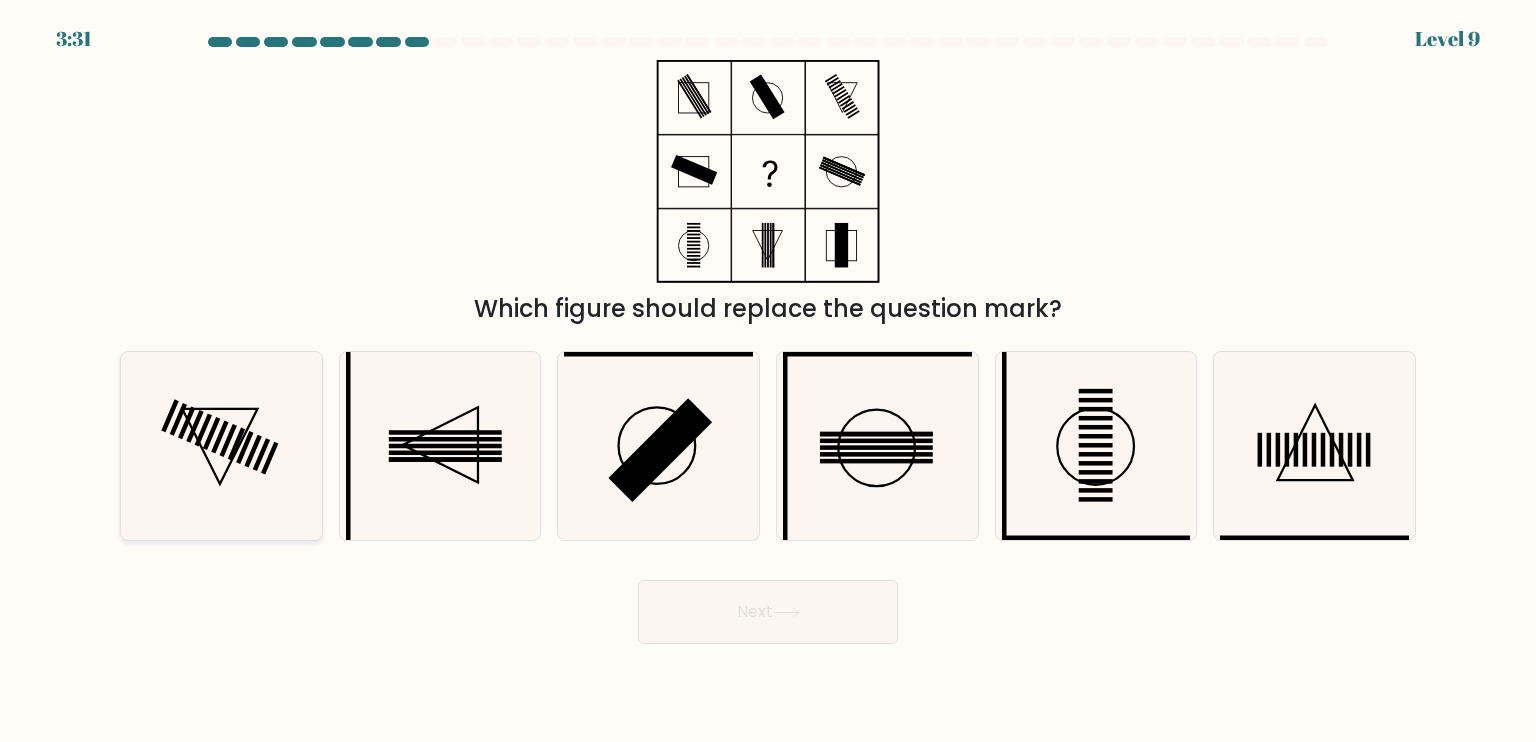 click 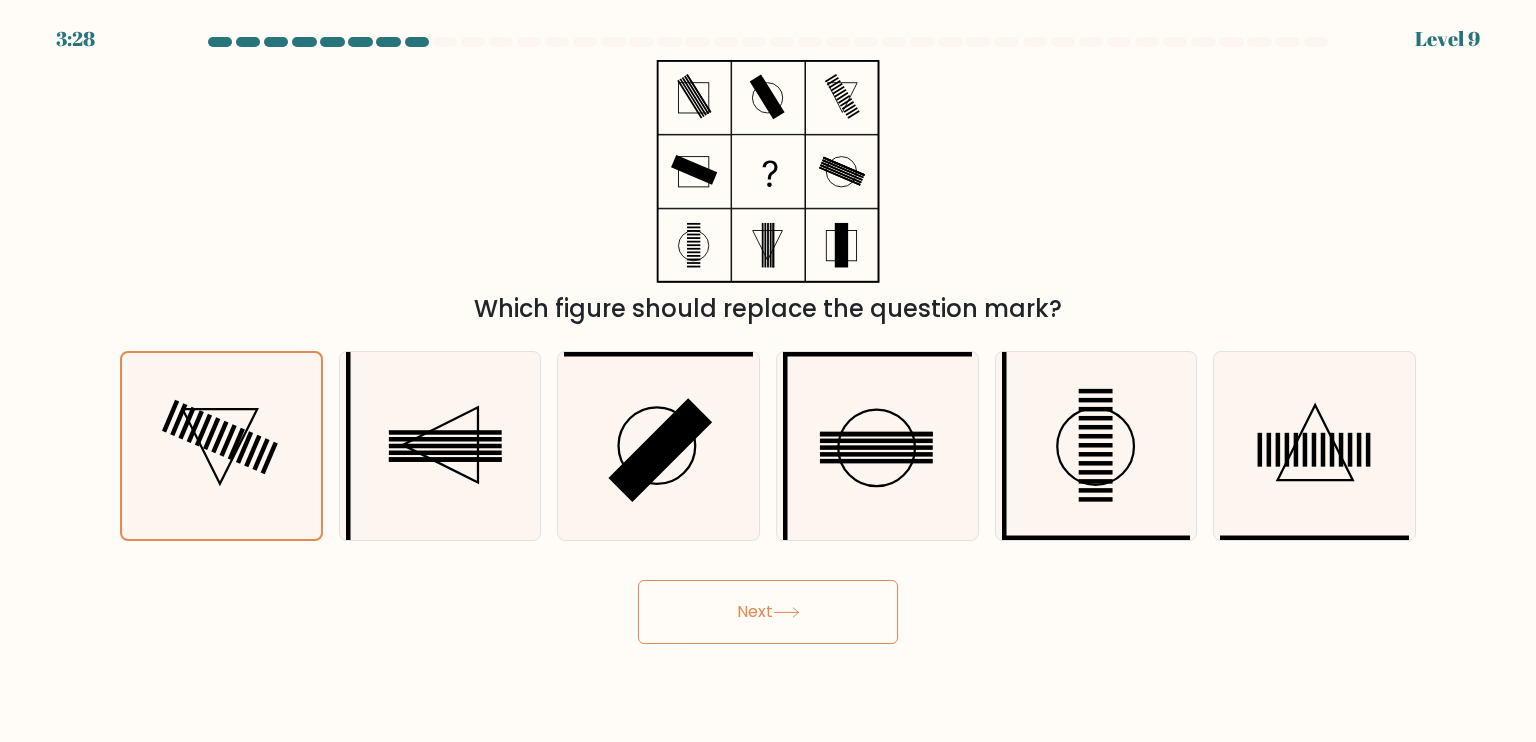 click 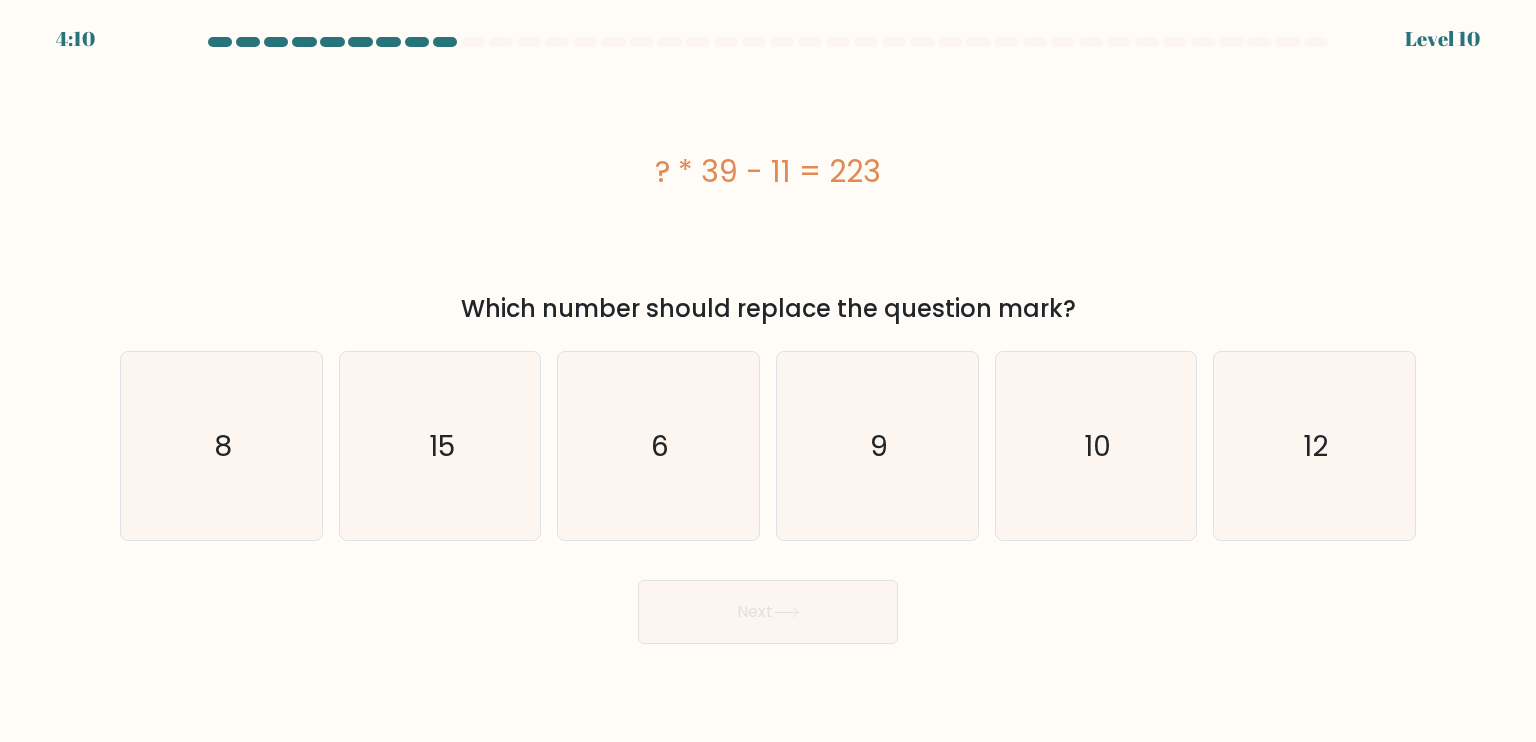 click on "? * 39 - 11 = 223" at bounding box center (768, 171) 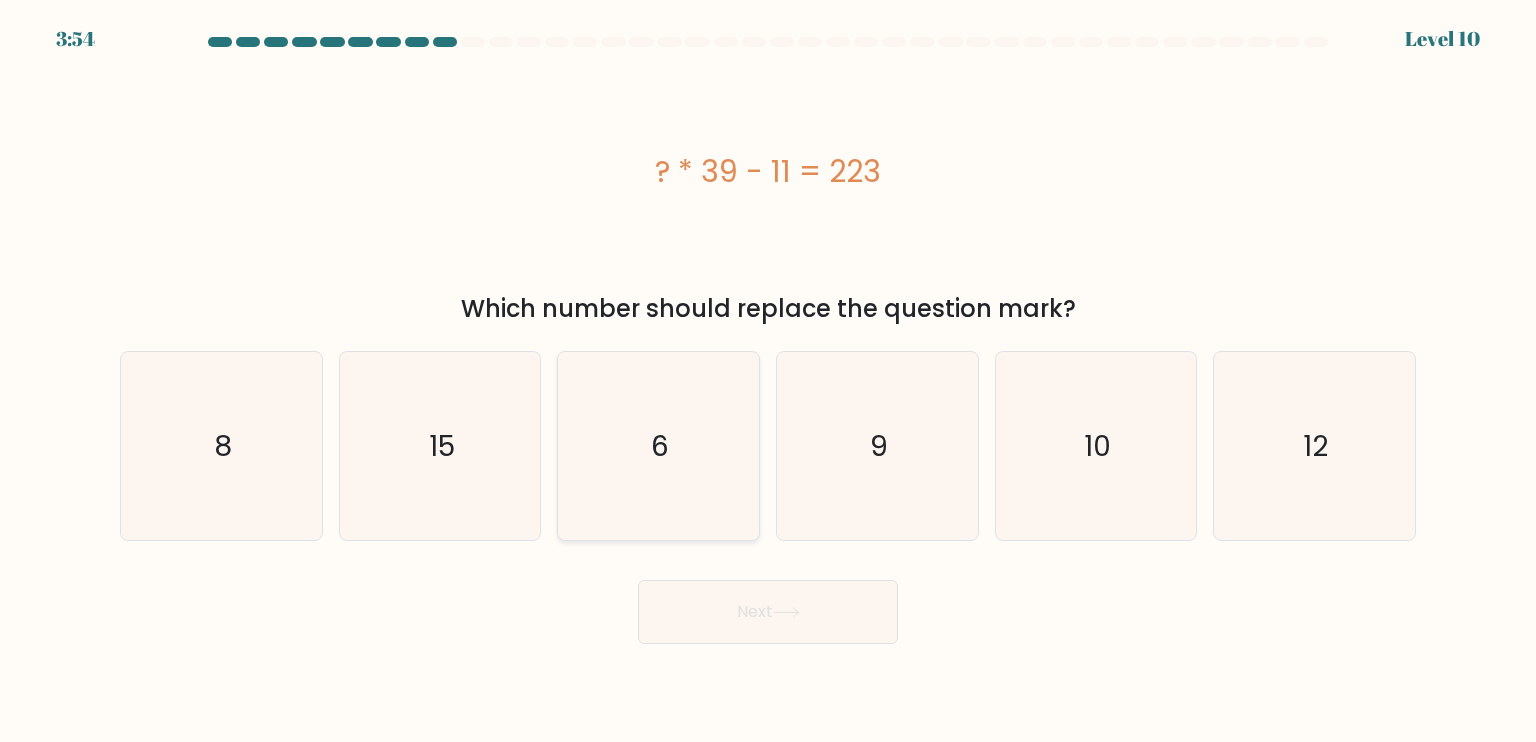 click on "6" 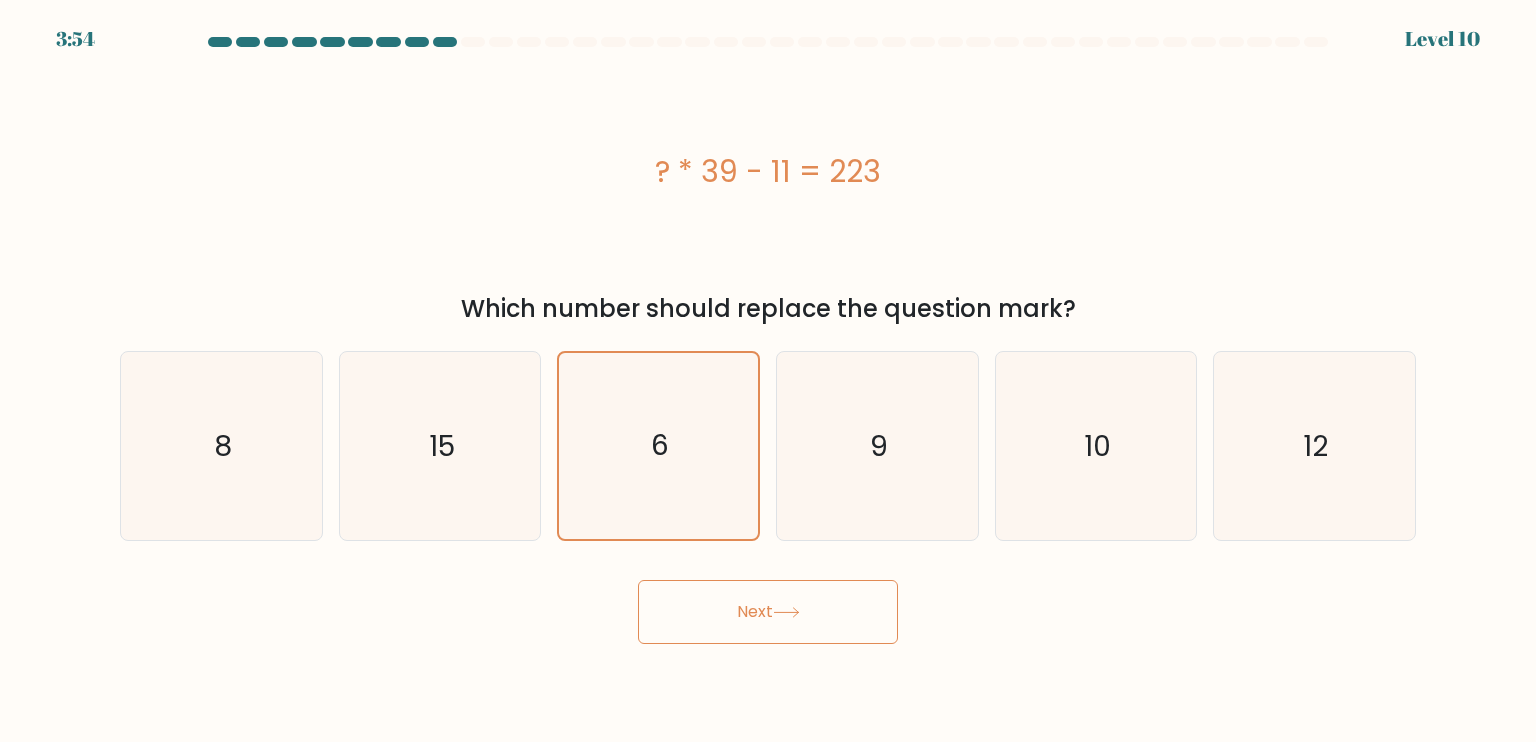 click on "Next" at bounding box center [768, 612] 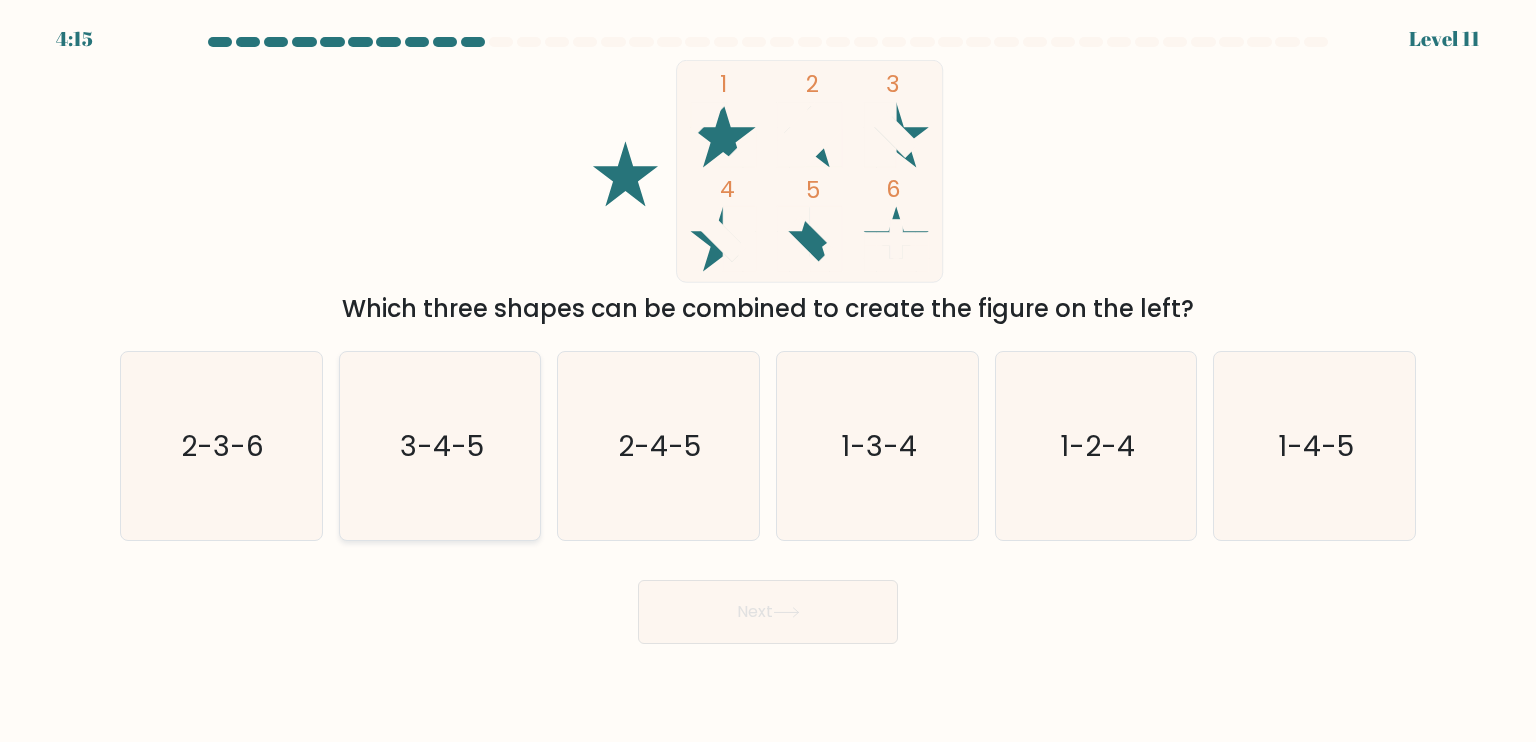 click on "3-4-5" 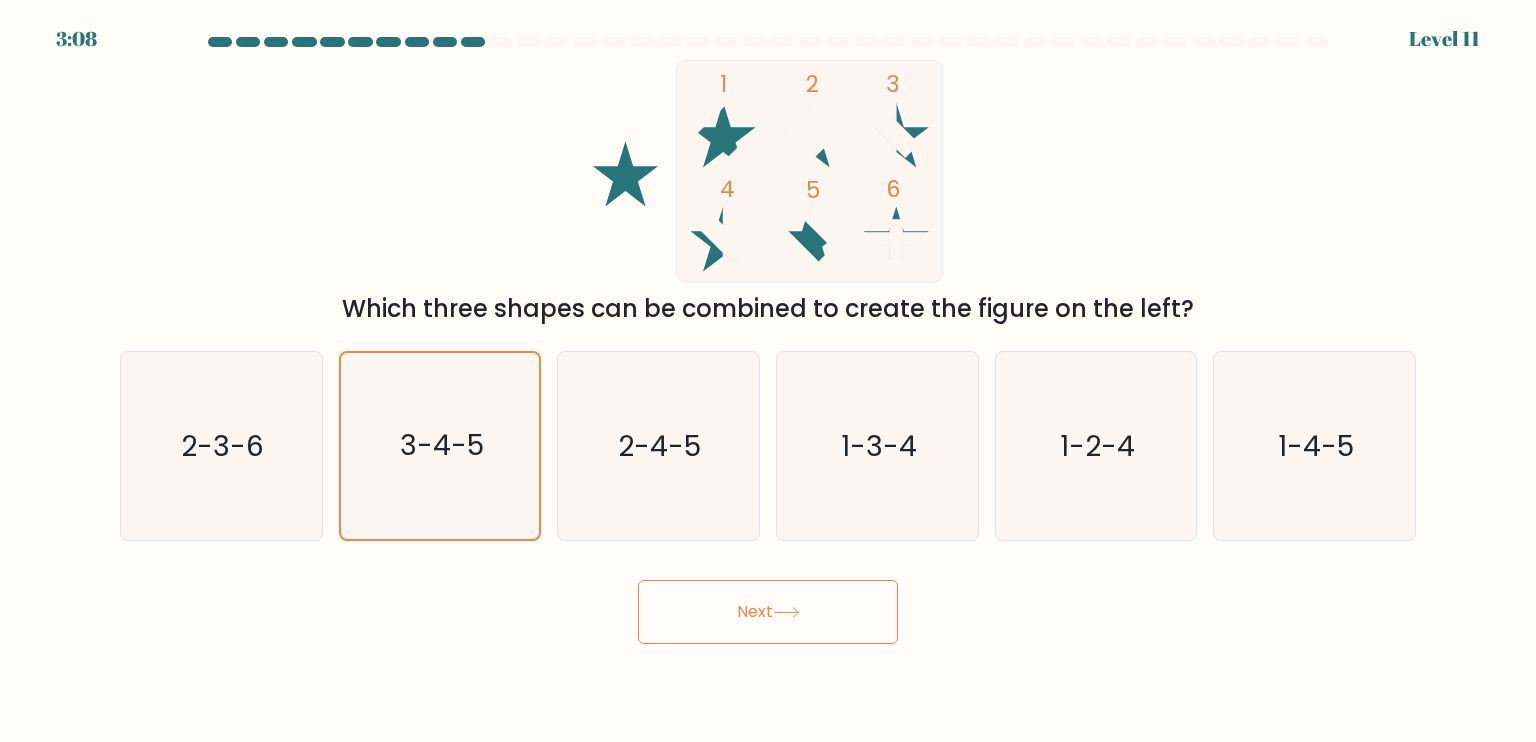click on "Next" at bounding box center [768, 612] 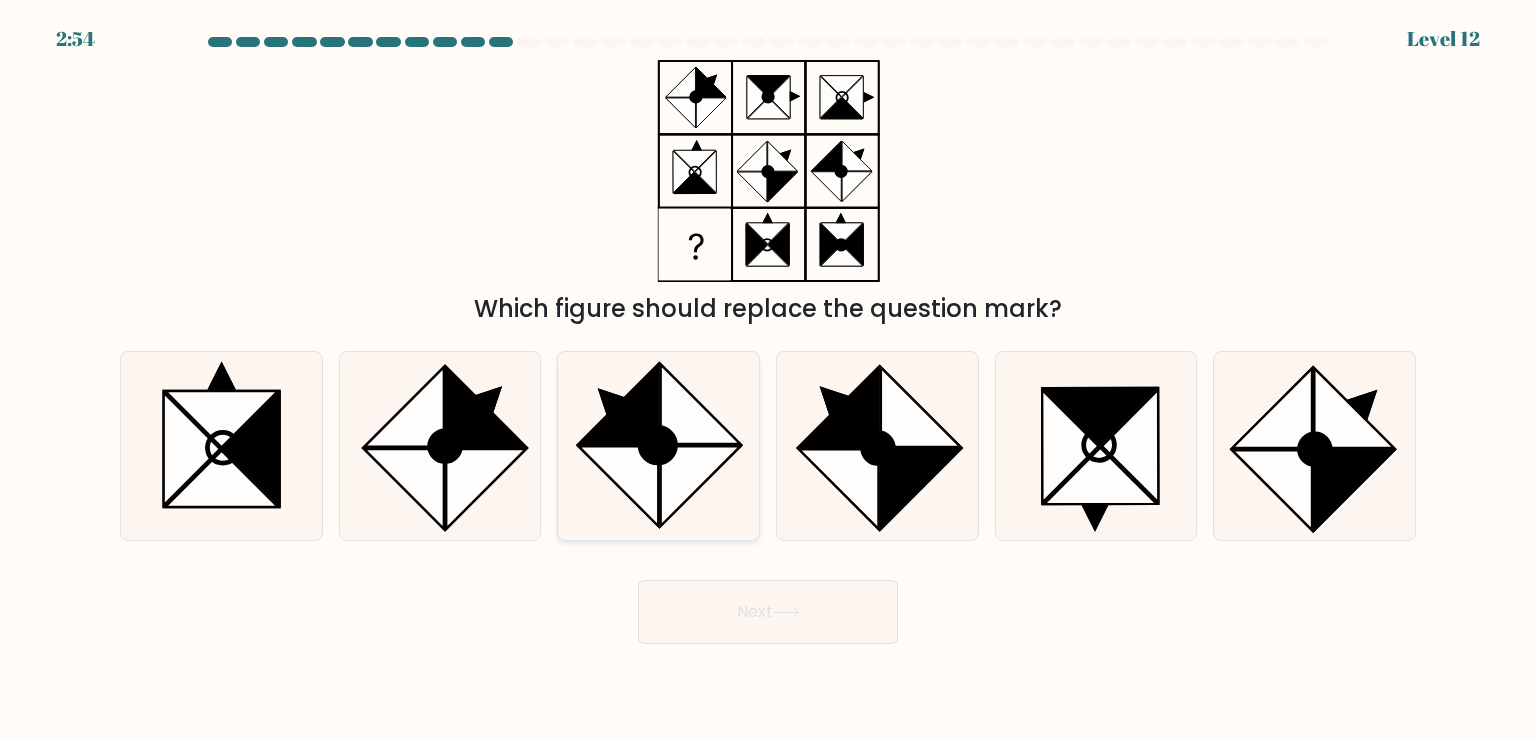 click 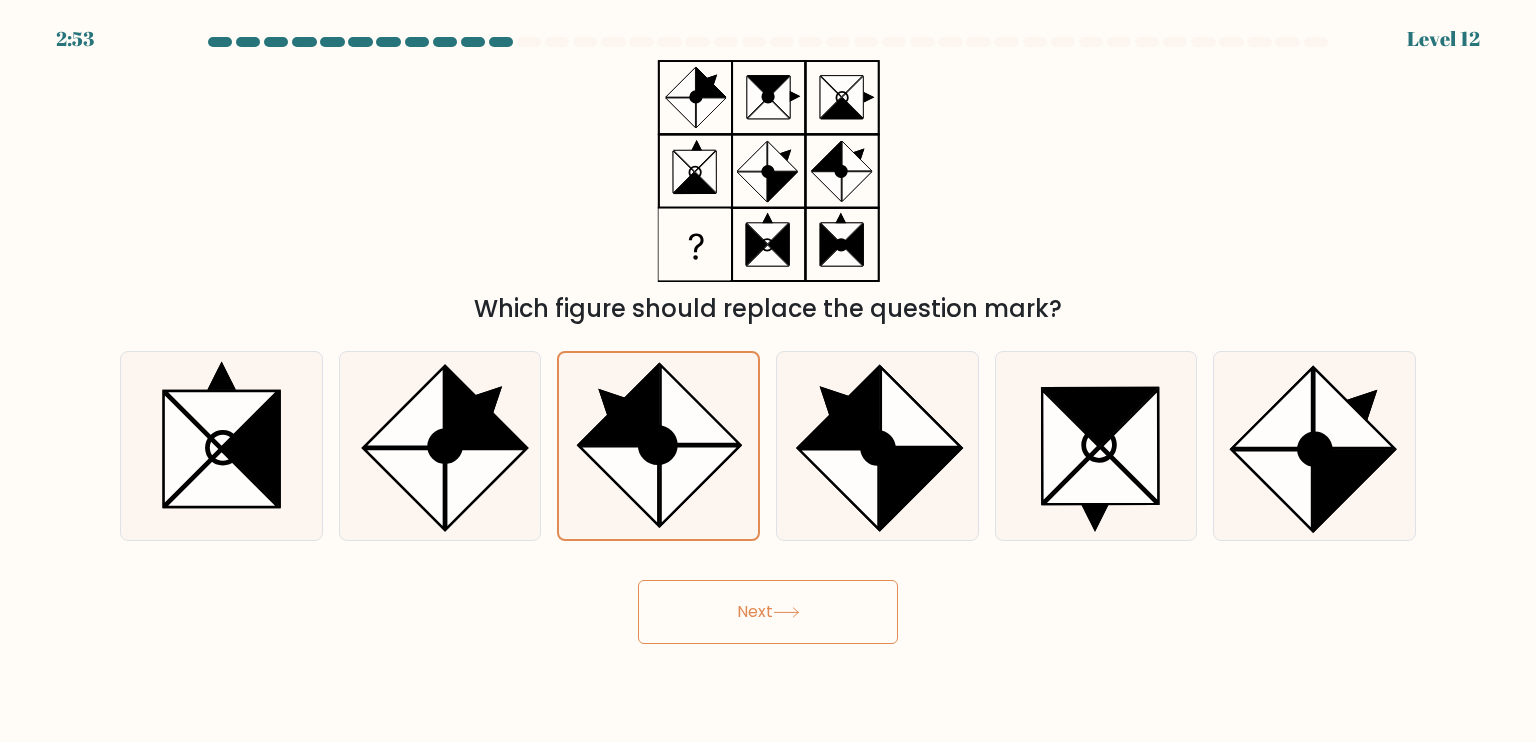 click on "Next" at bounding box center [768, 612] 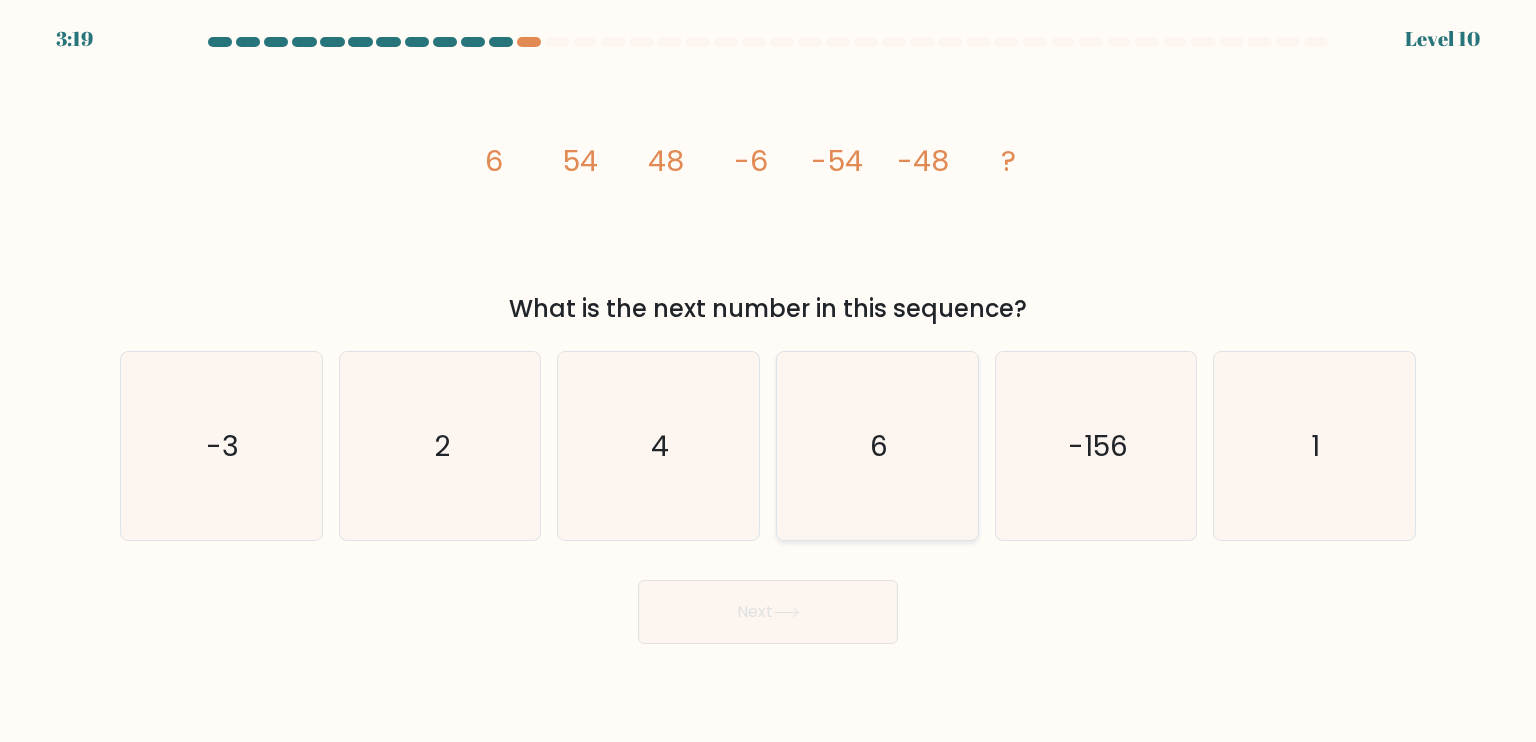 drag, startPoint x: 868, startPoint y: 424, endPoint x: 805, endPoint y: 533, distance: 125.89678 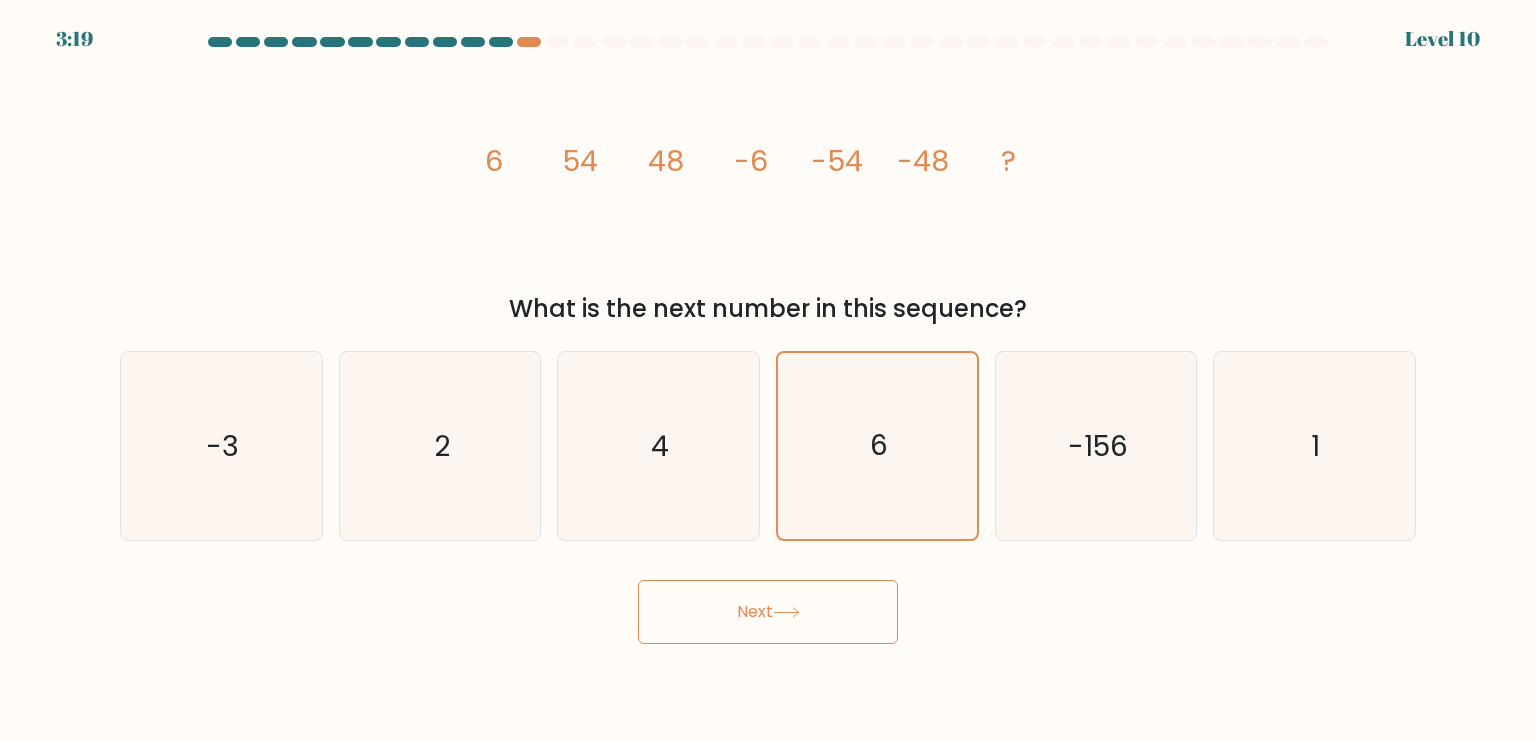click on "Next" at bounding box center [768, 612] 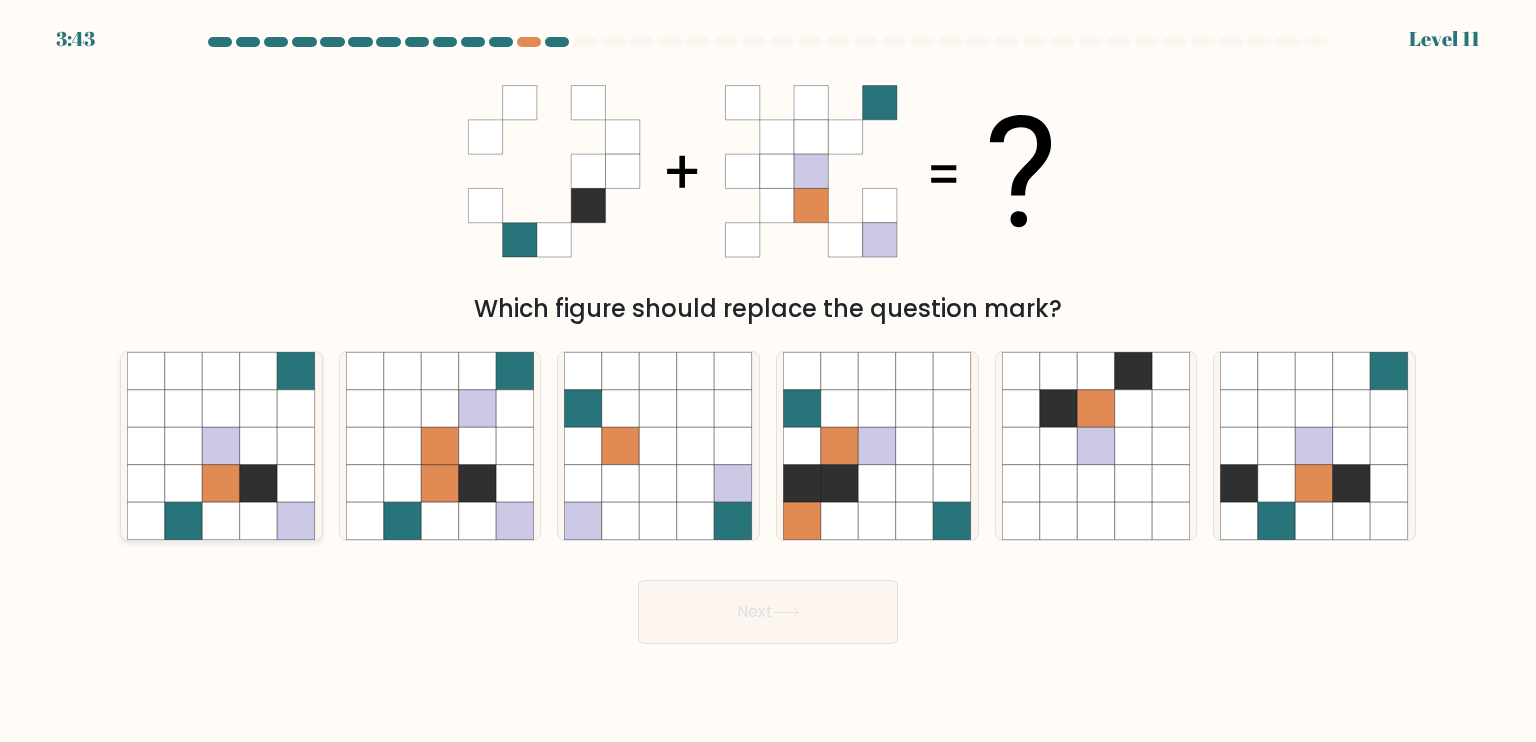 click 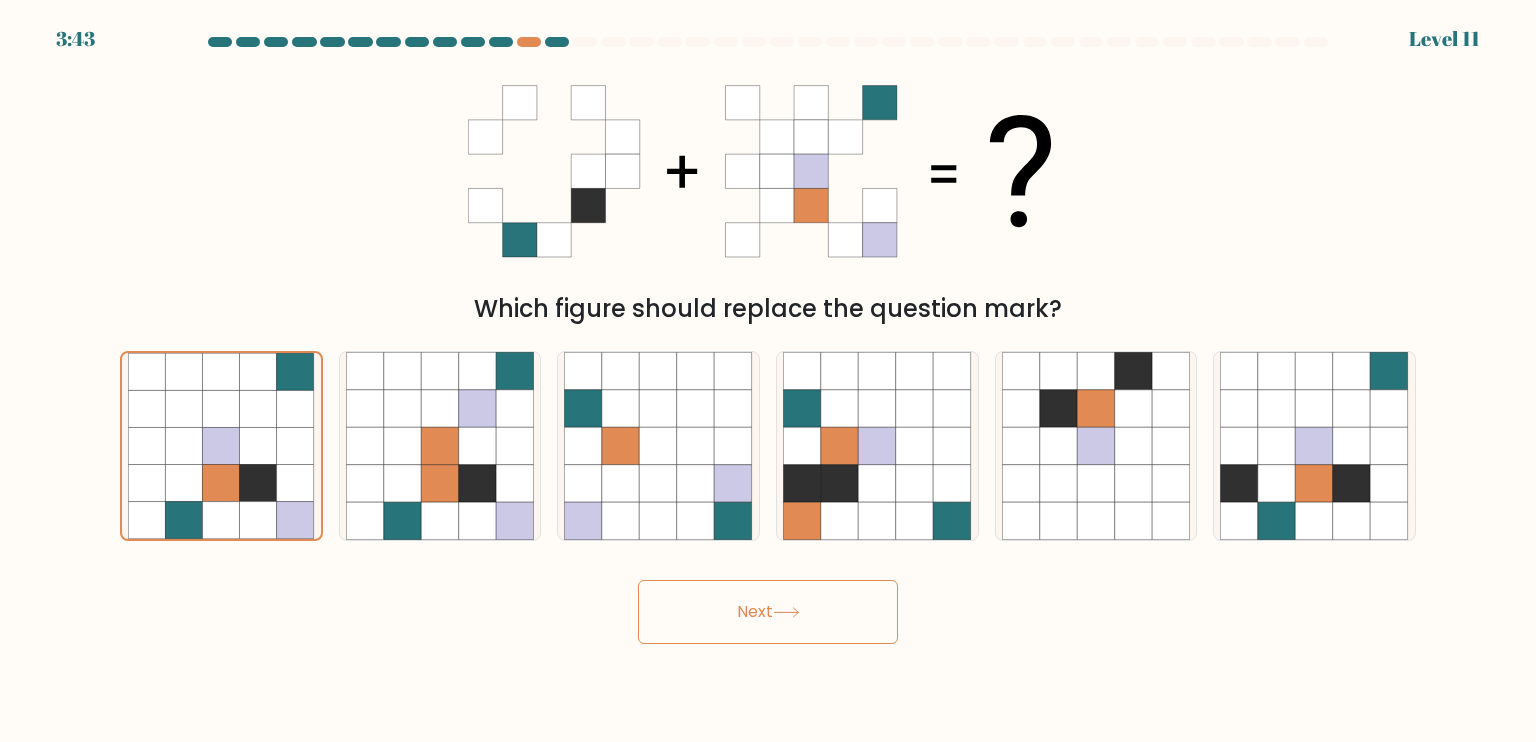 click 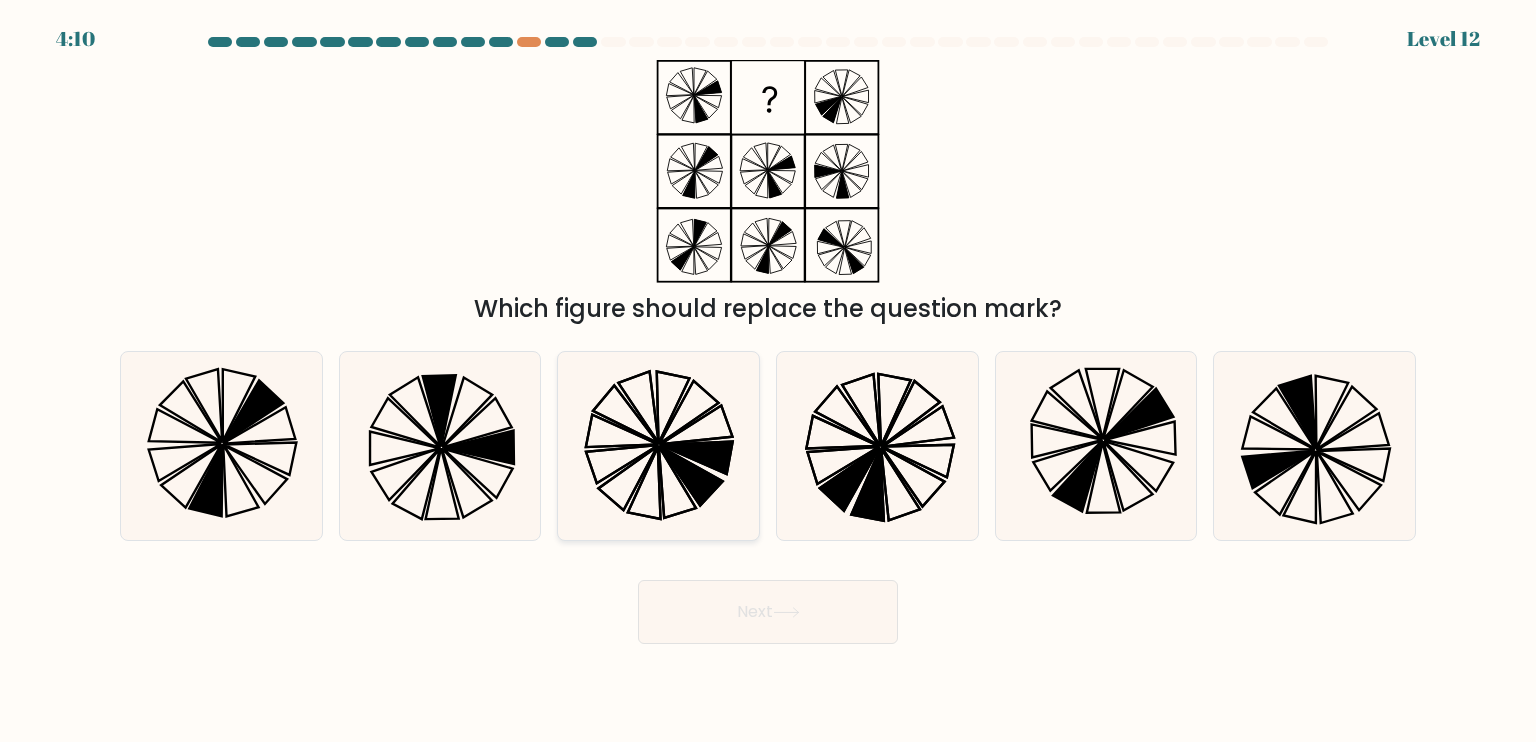 click 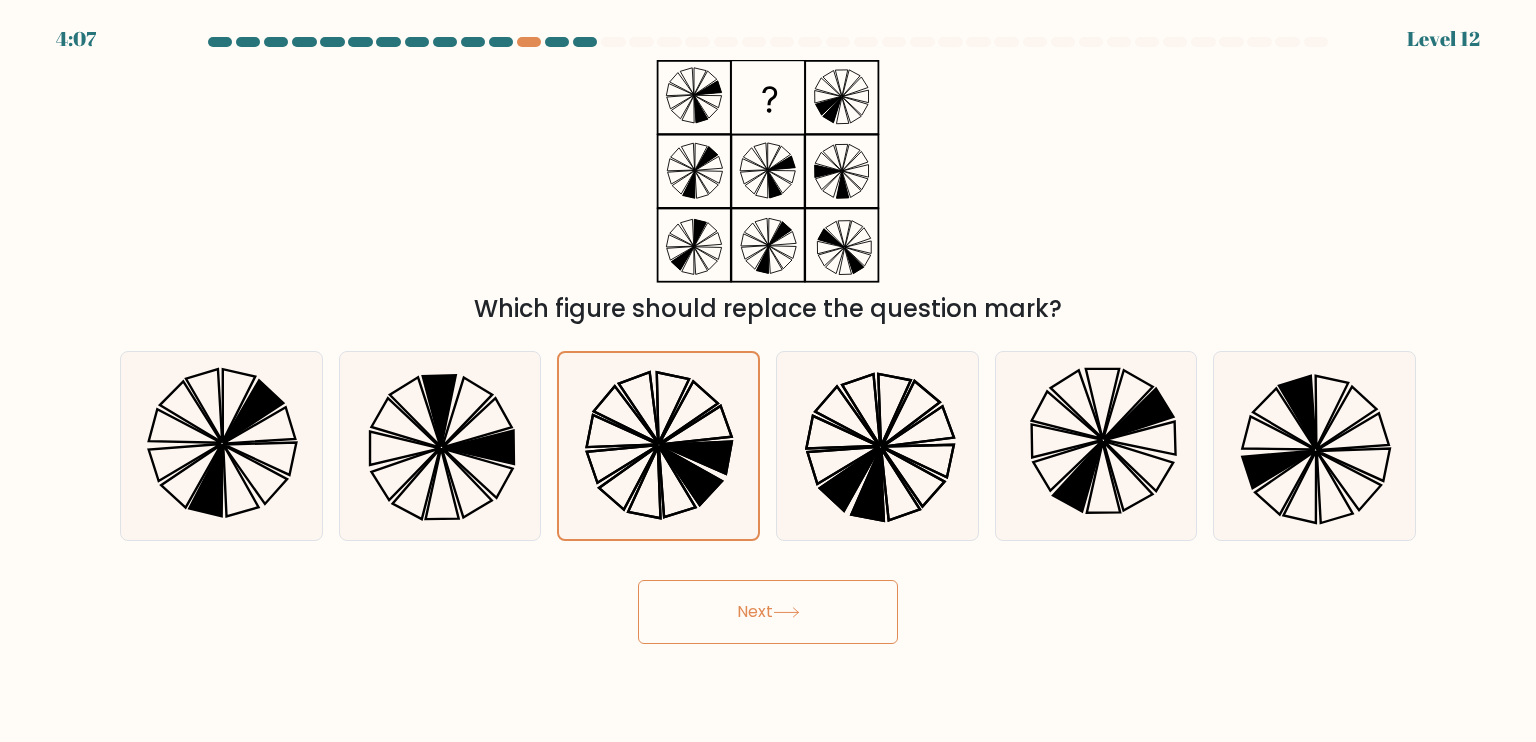 click on "Next" at bounding box center (768, 612) 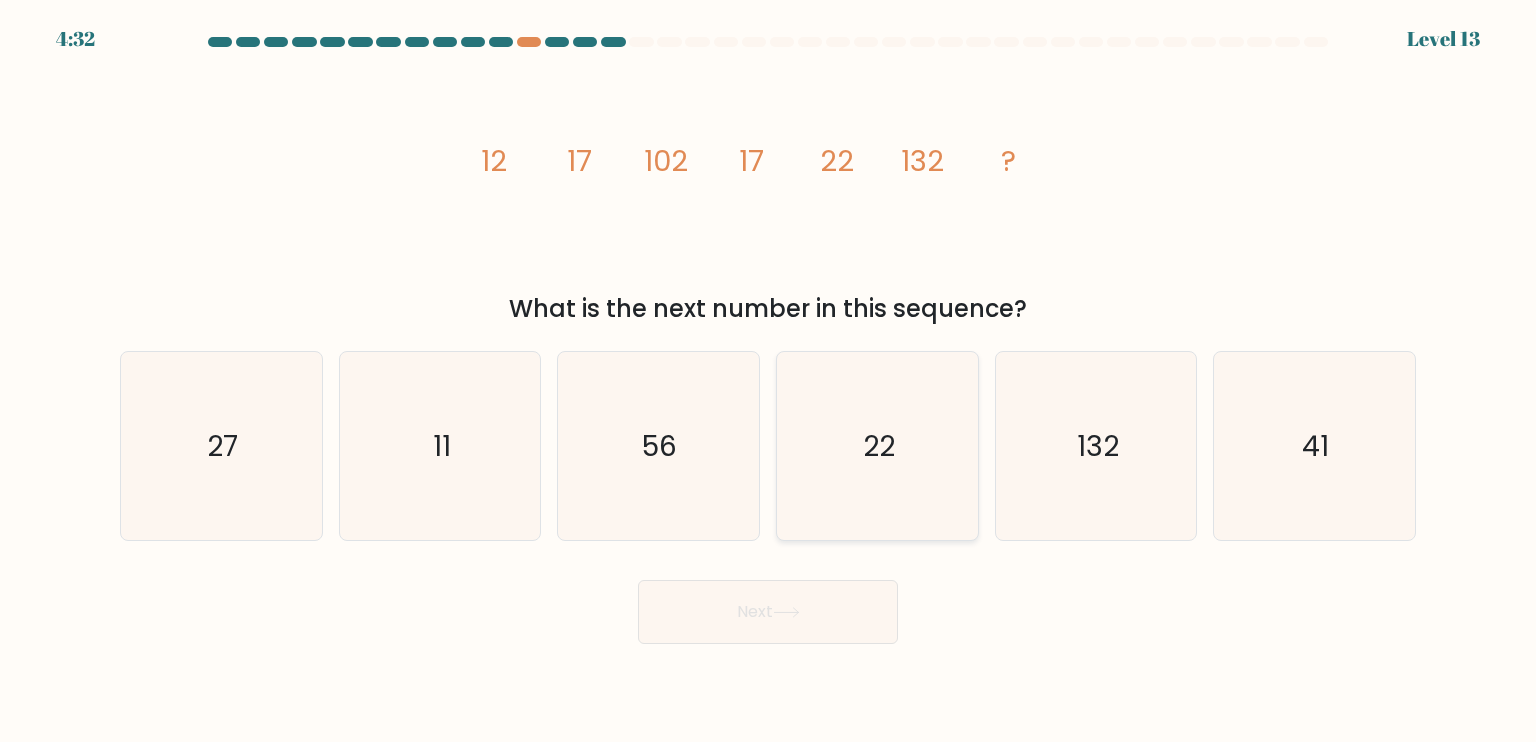 click on "22" 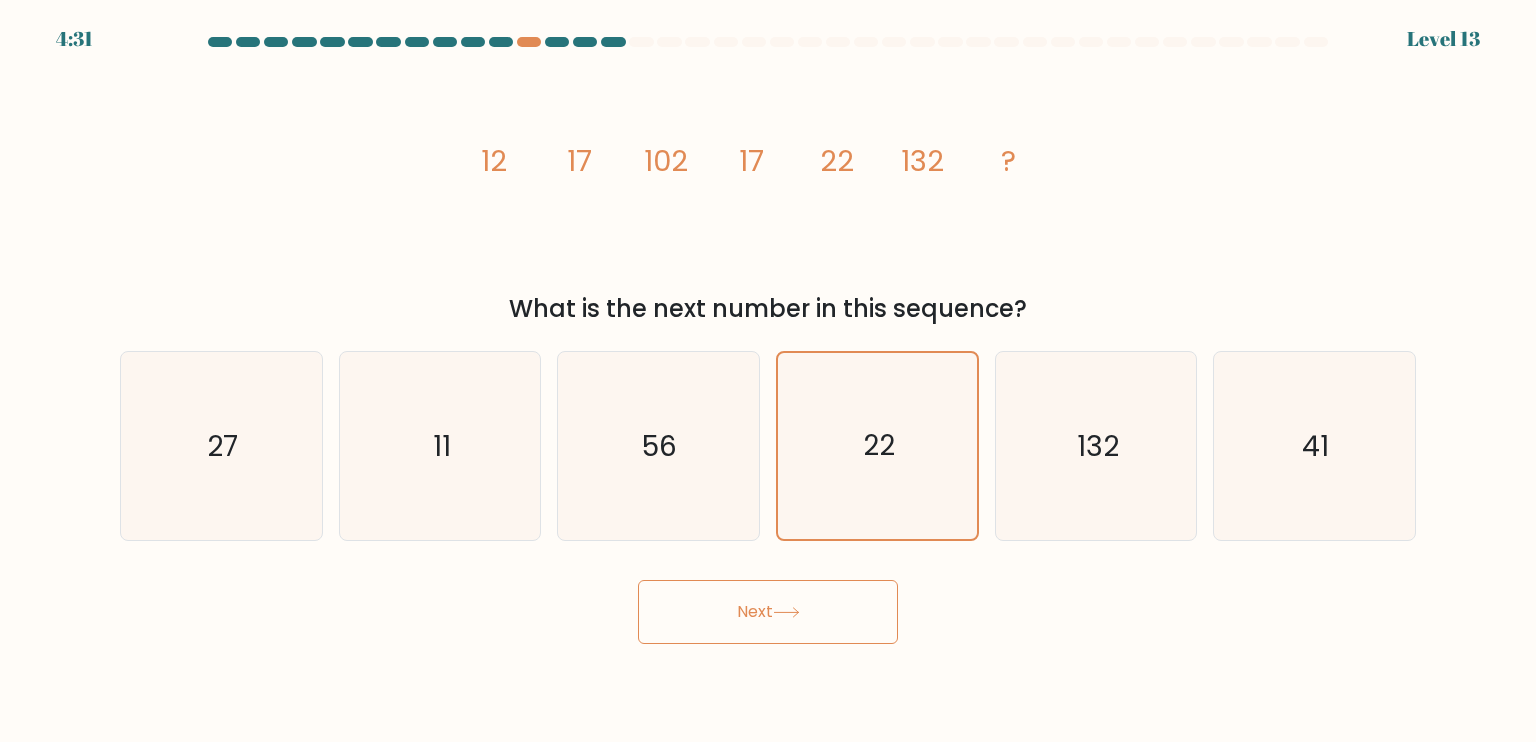 click on "Next" at bounding box center [768, 612] 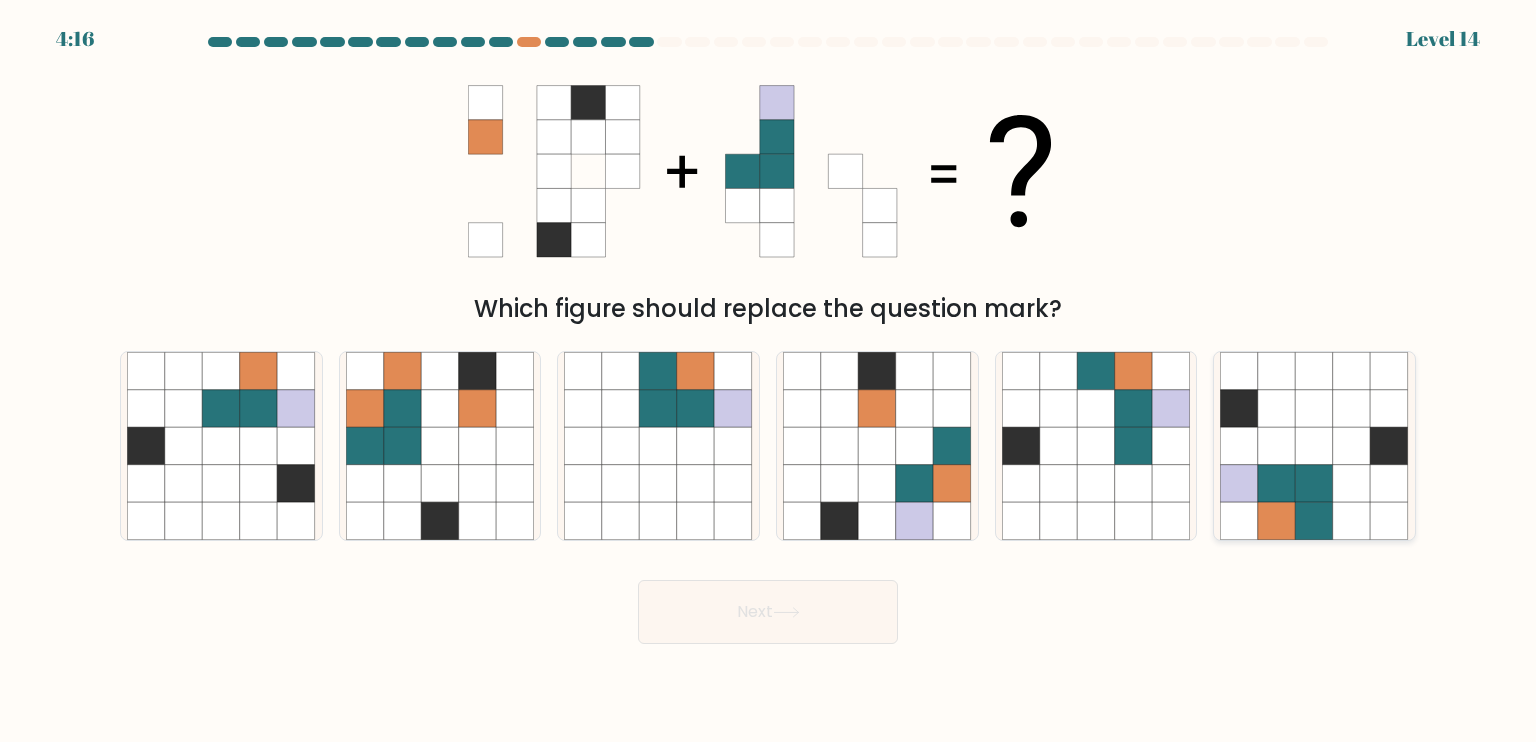 click 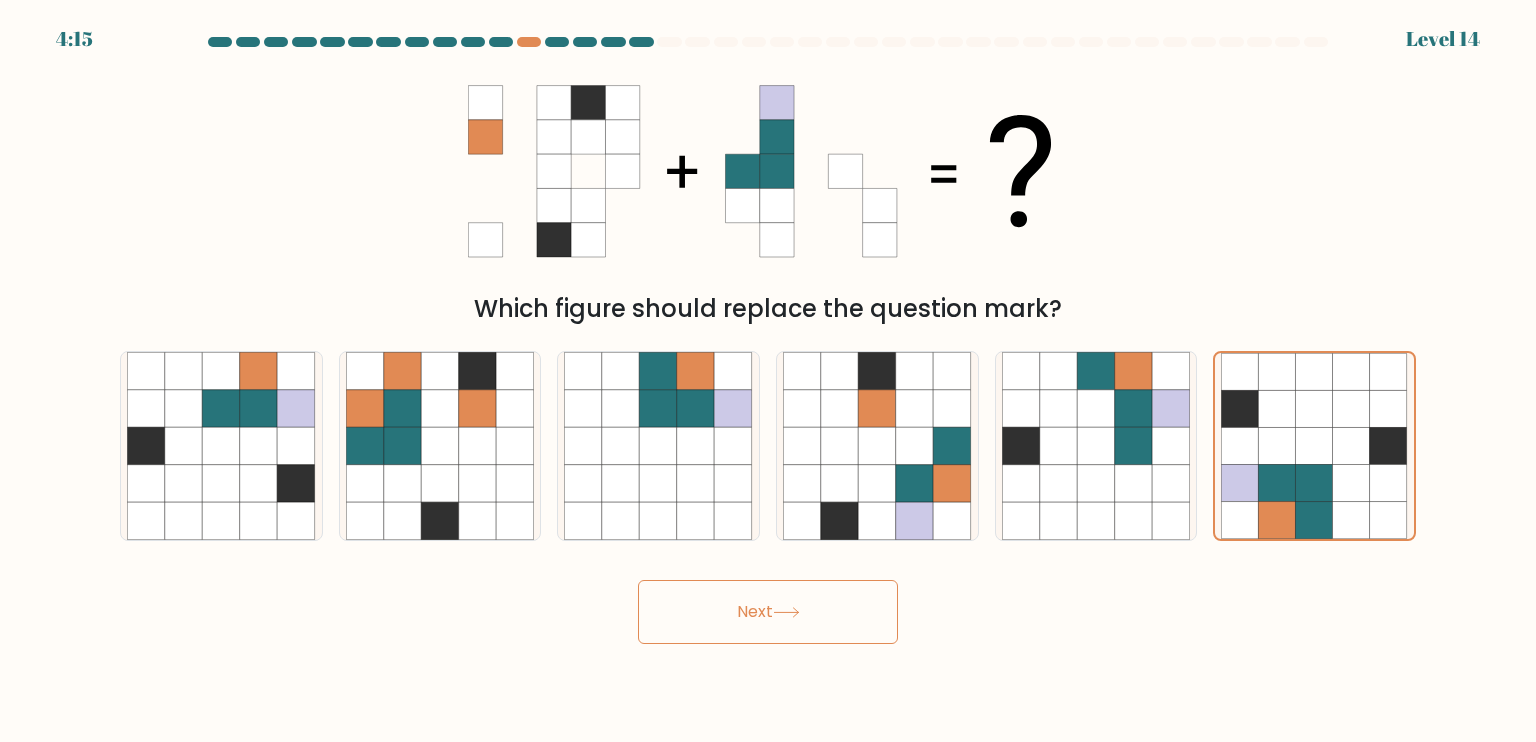 click on "Next" at bounding box center [768, 612] 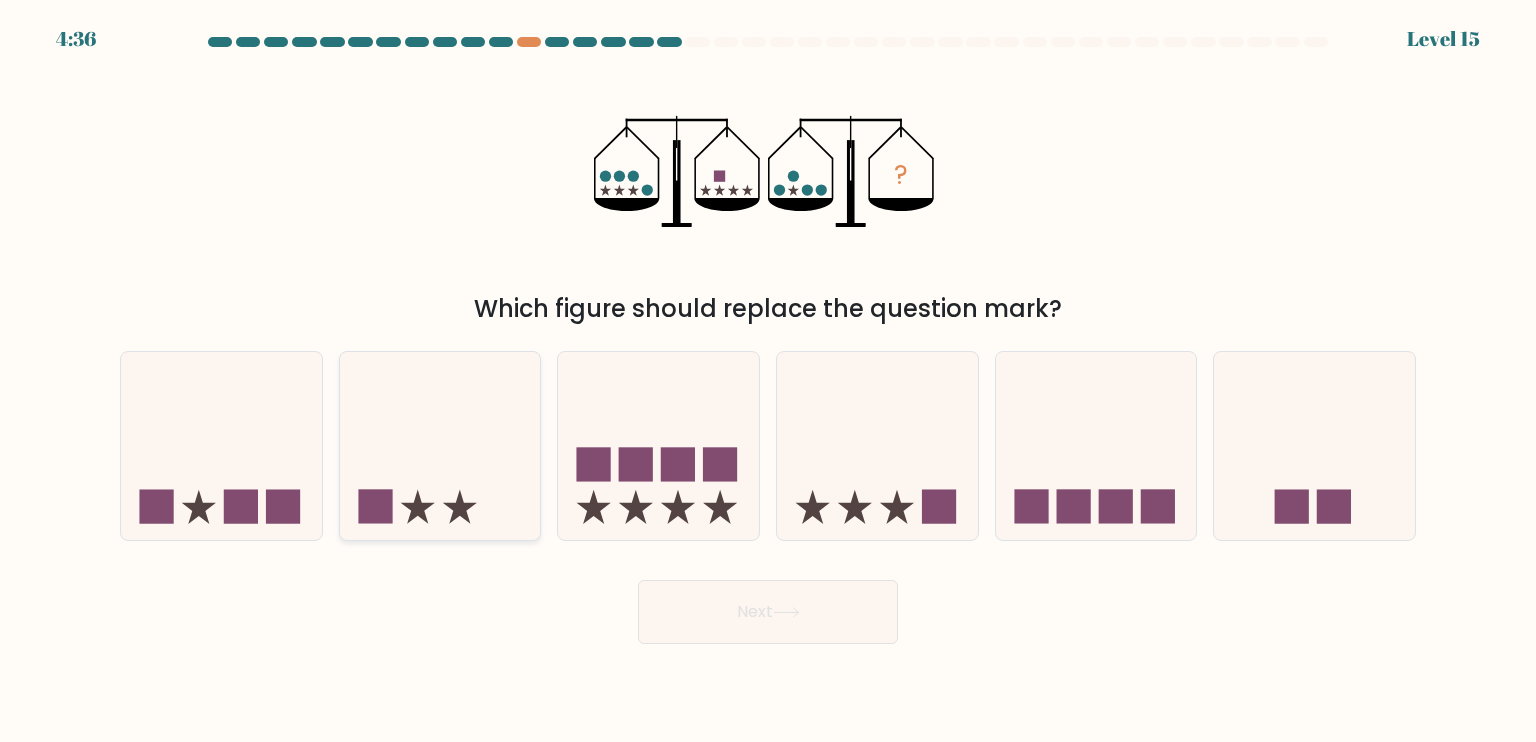 click 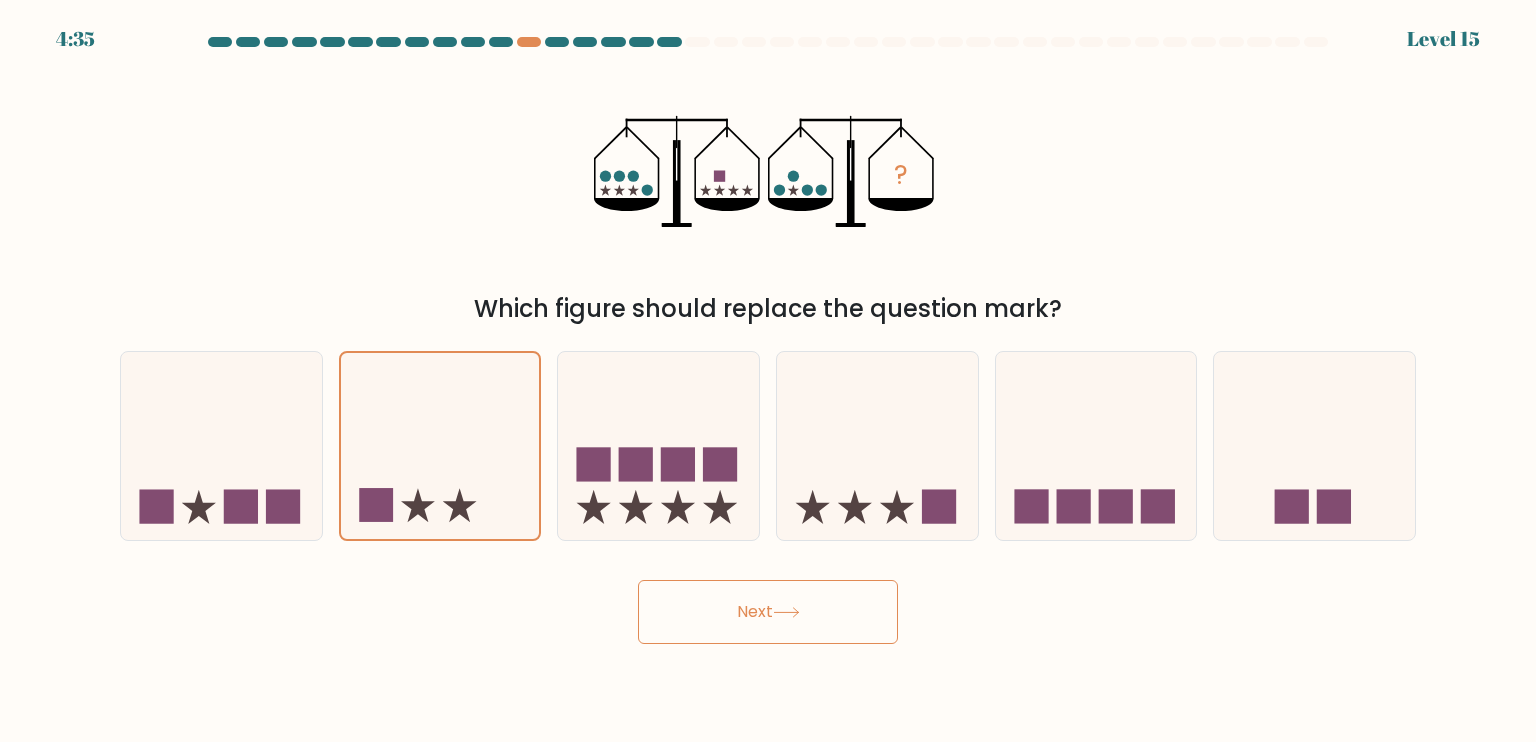 click on "Next" at bounding box center (768, 612) 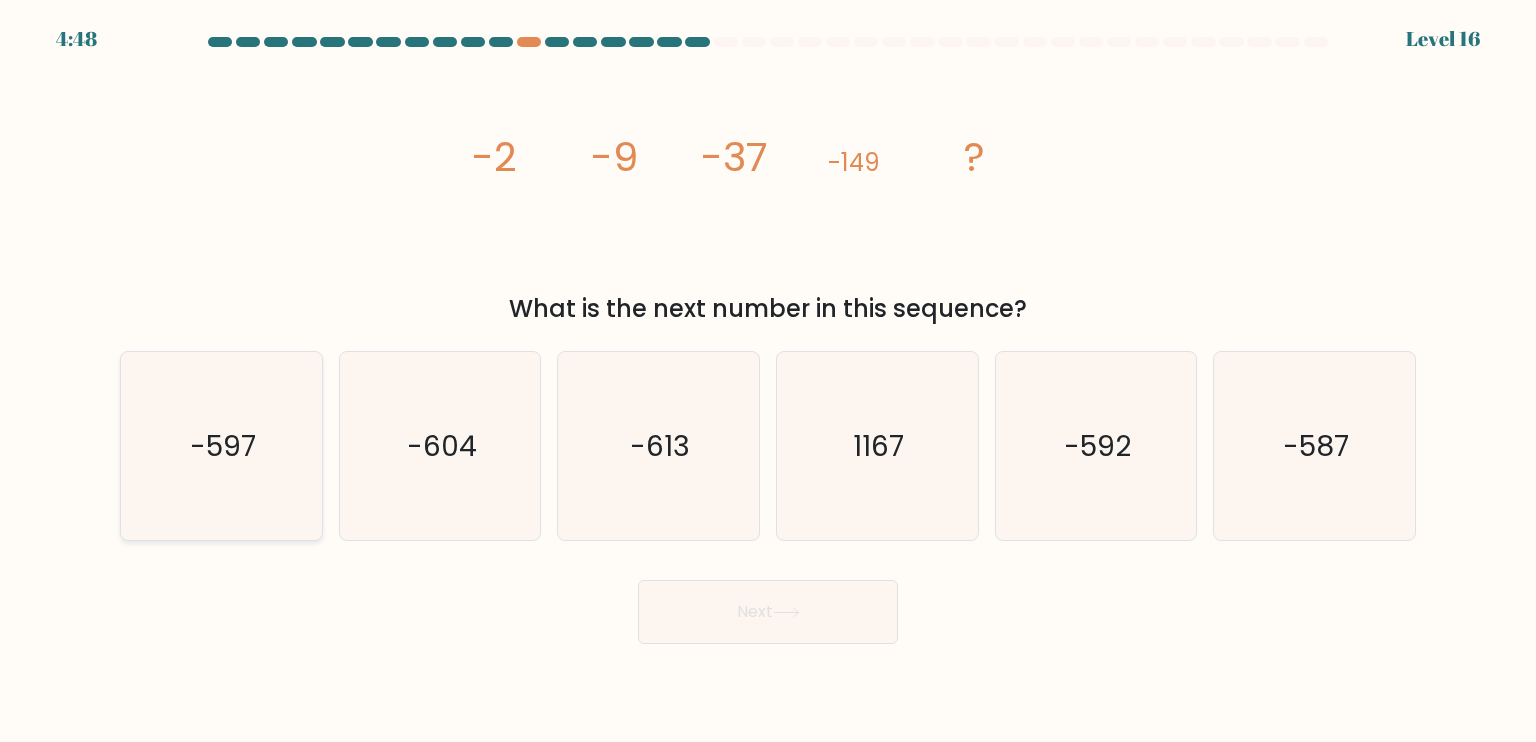 click on "-597" 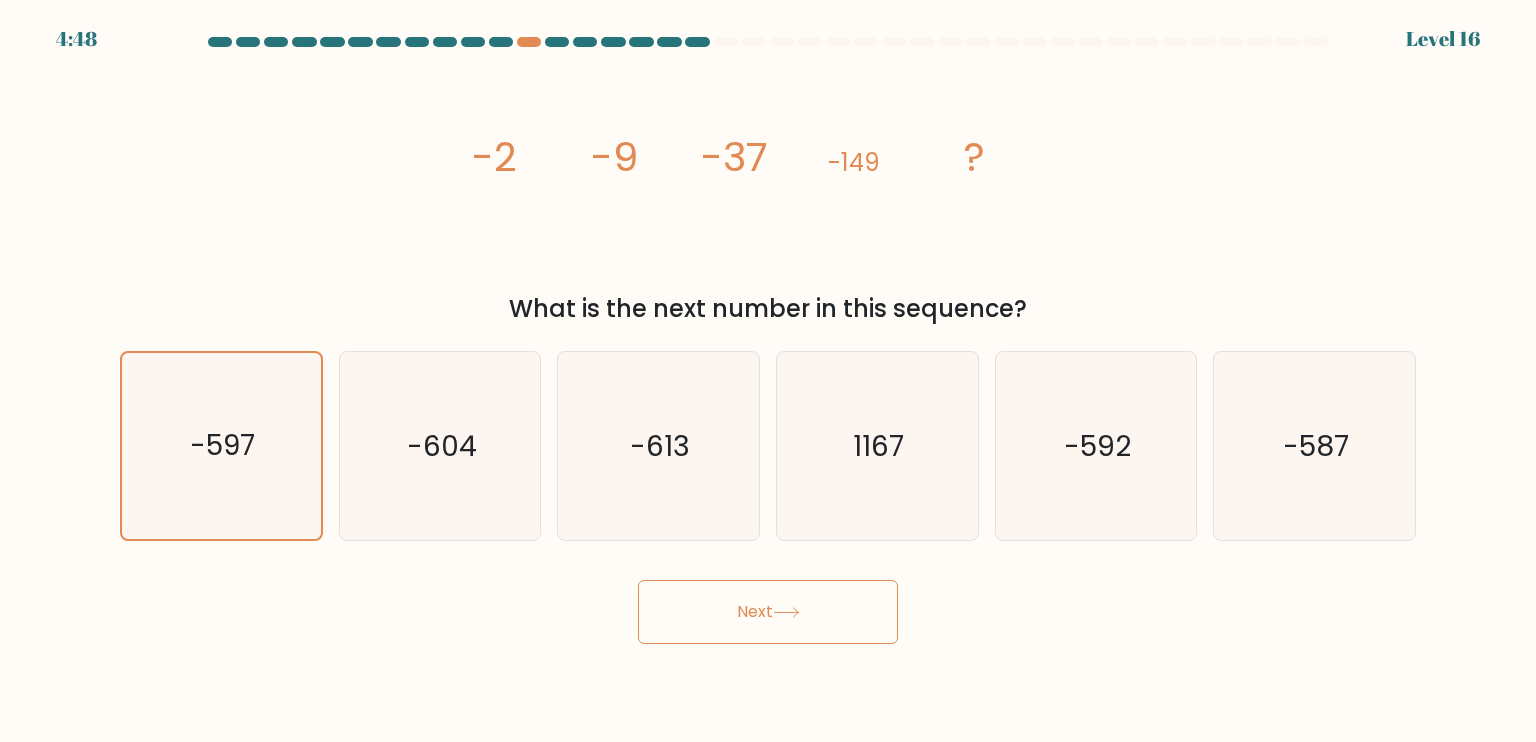 click on "Next" at bounding box center [768, 612] 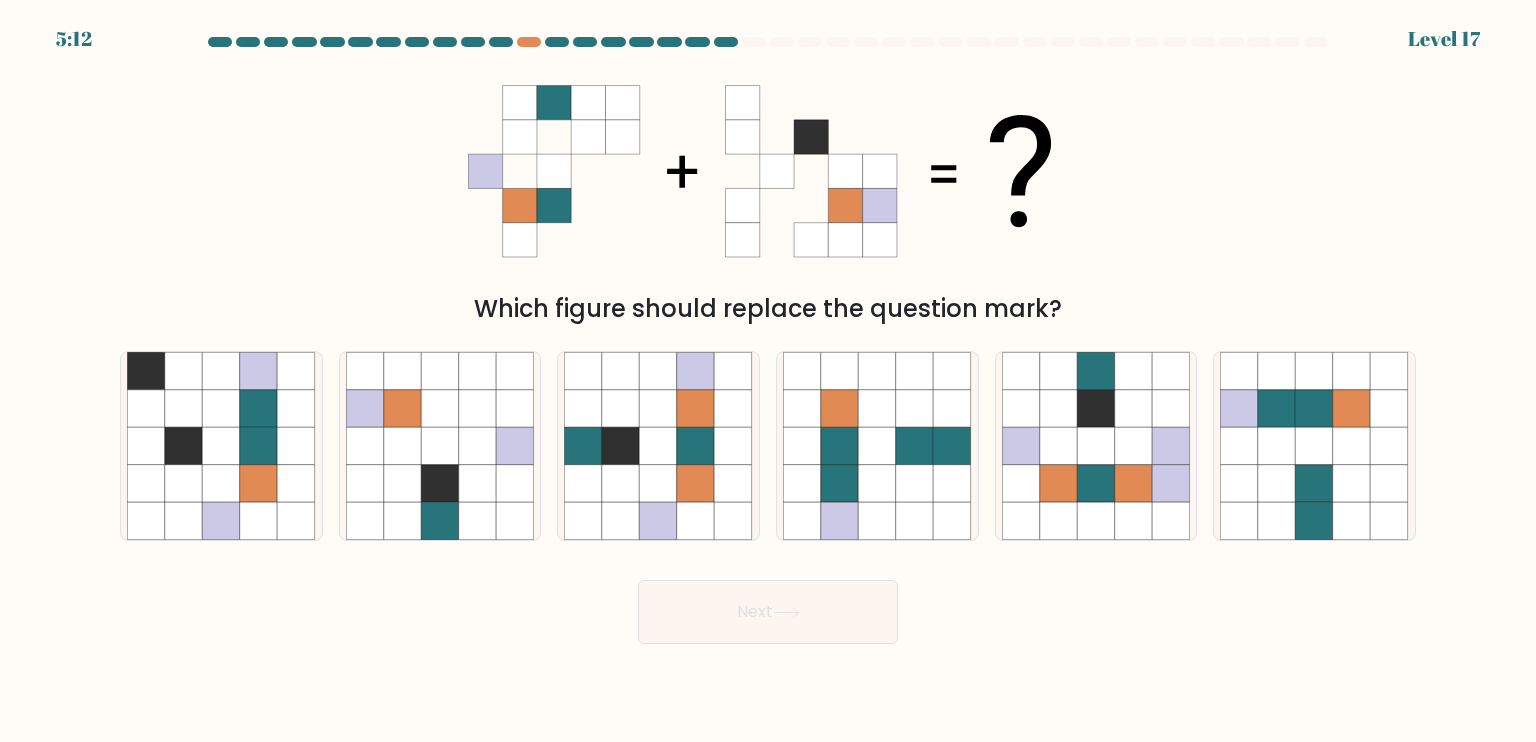 click on "c." at bounding box center (658, 446) 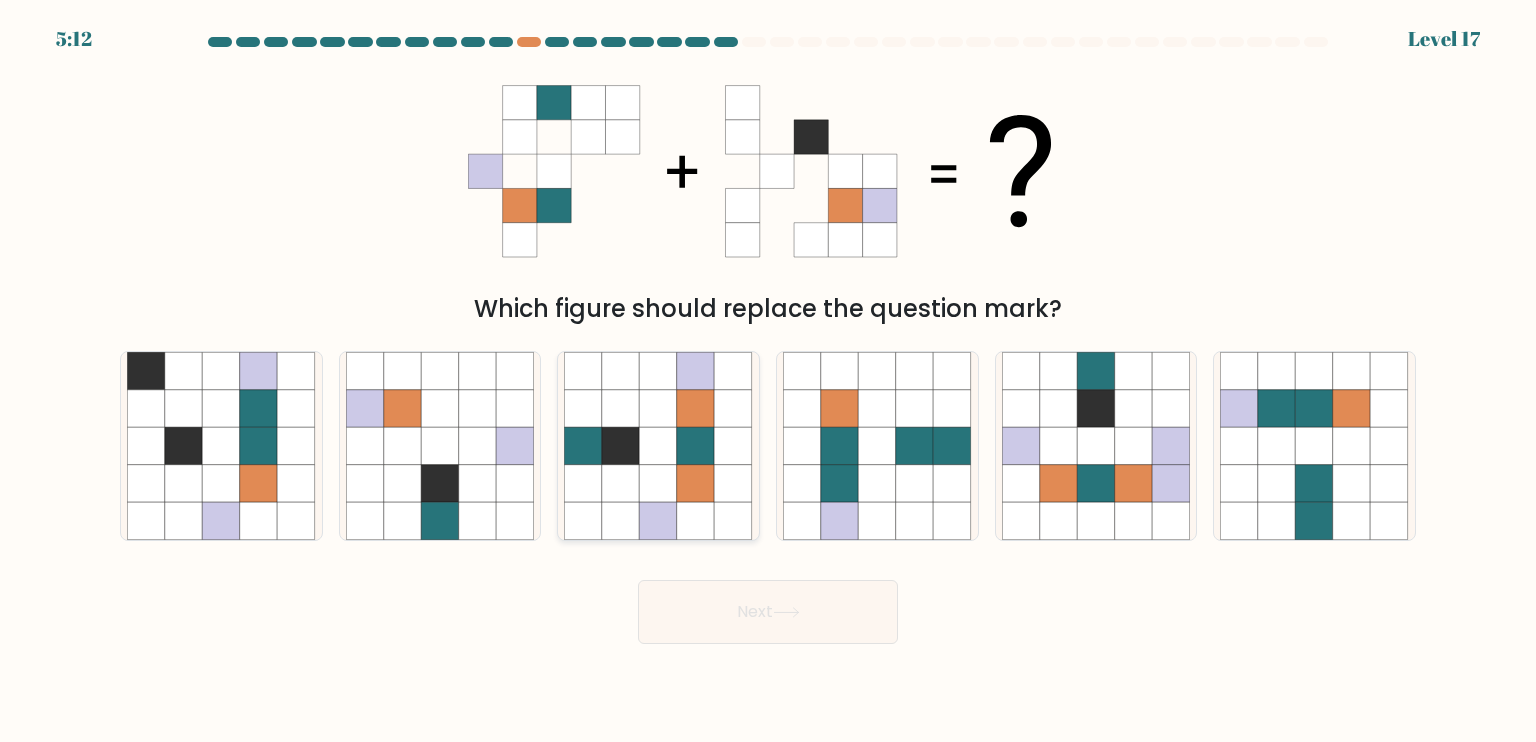 click 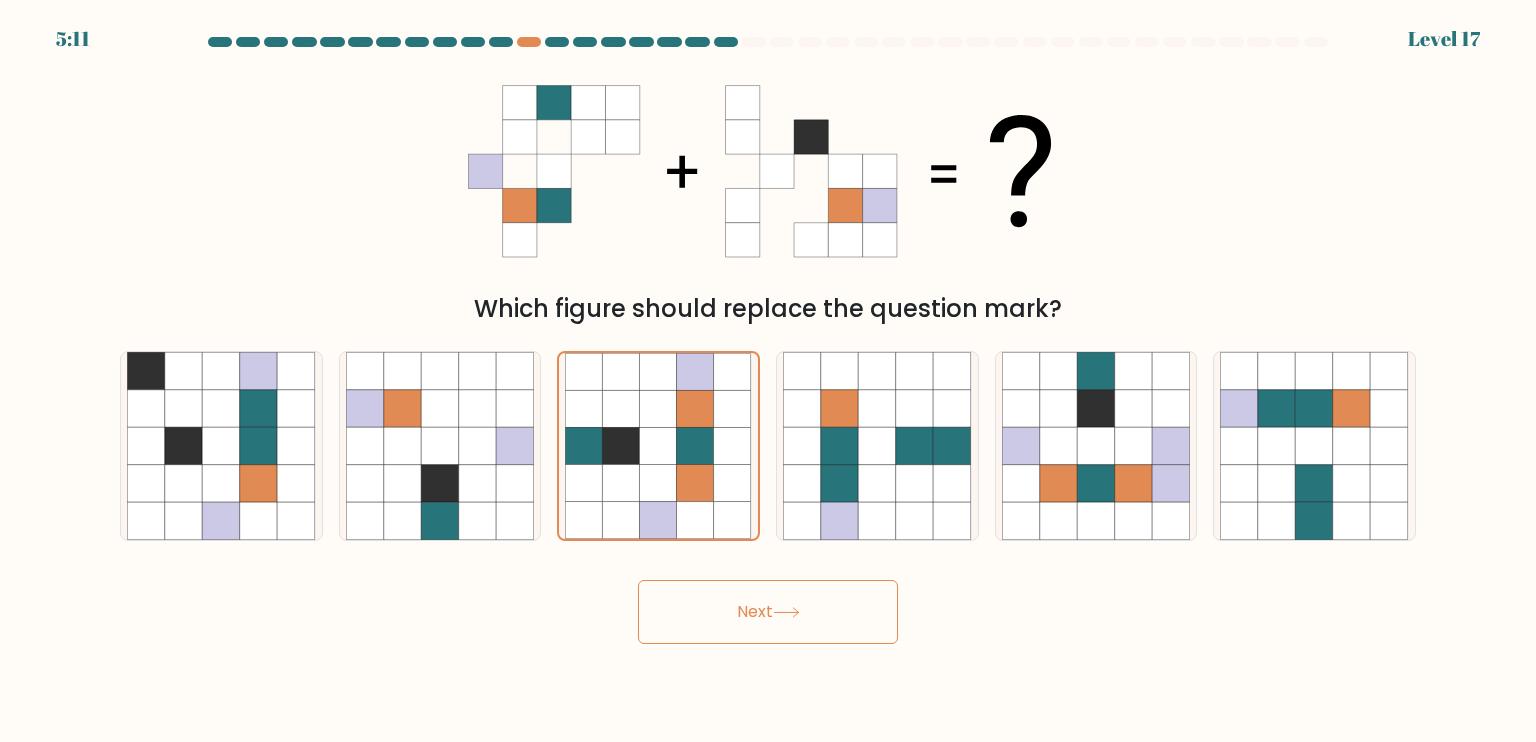 click on "Next" at bounding box center (768, 612) 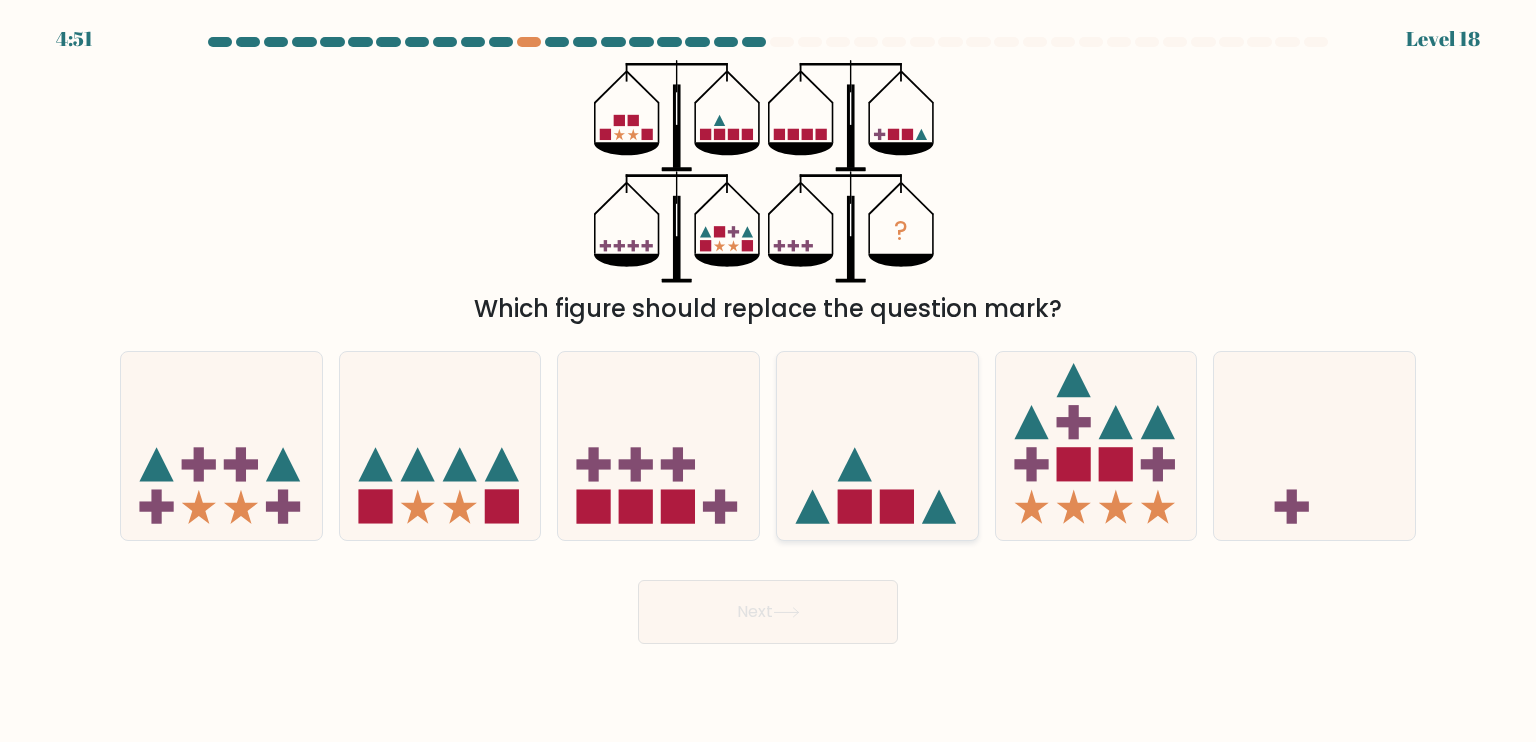click 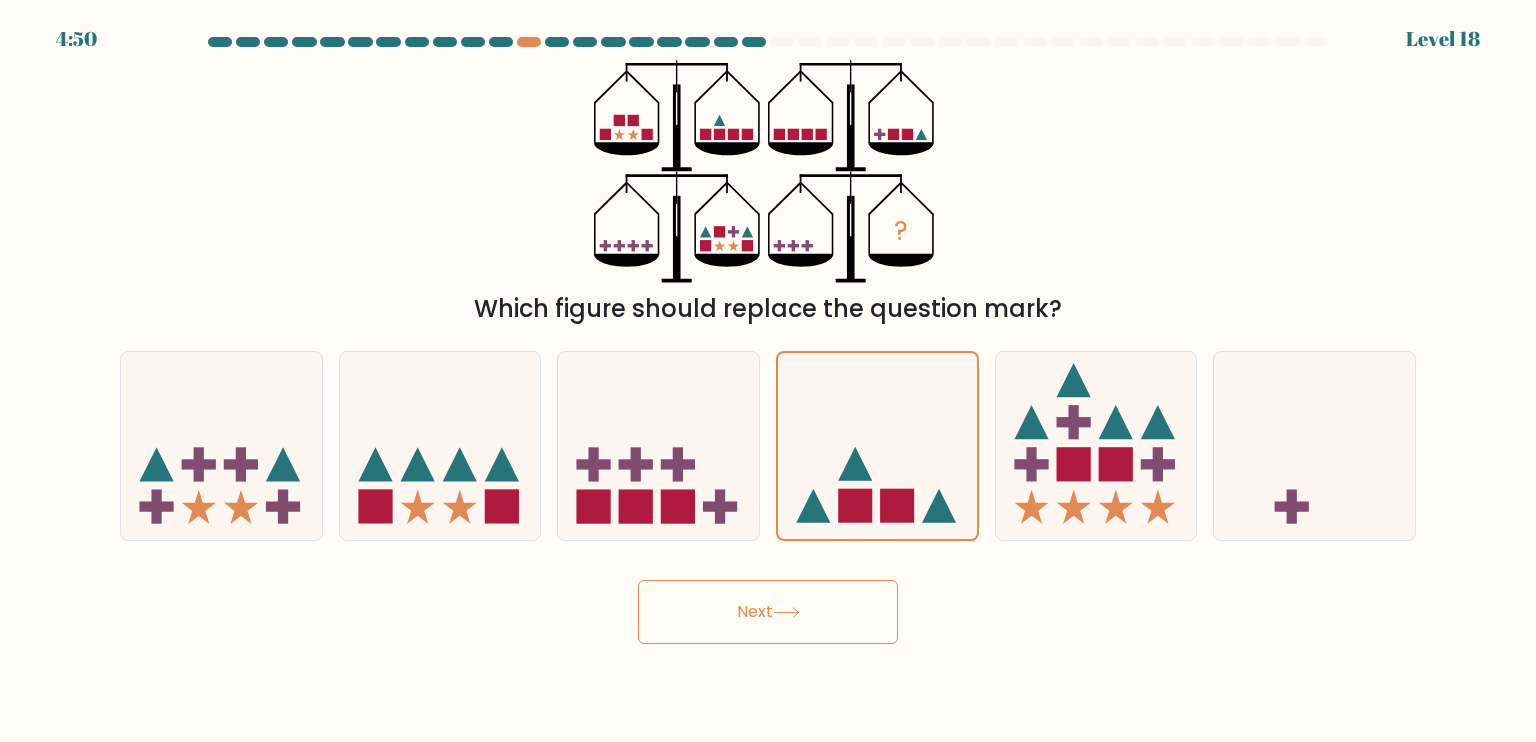 click on "?
Which figure should replace the question mark?" at bounding box center (768, 193) 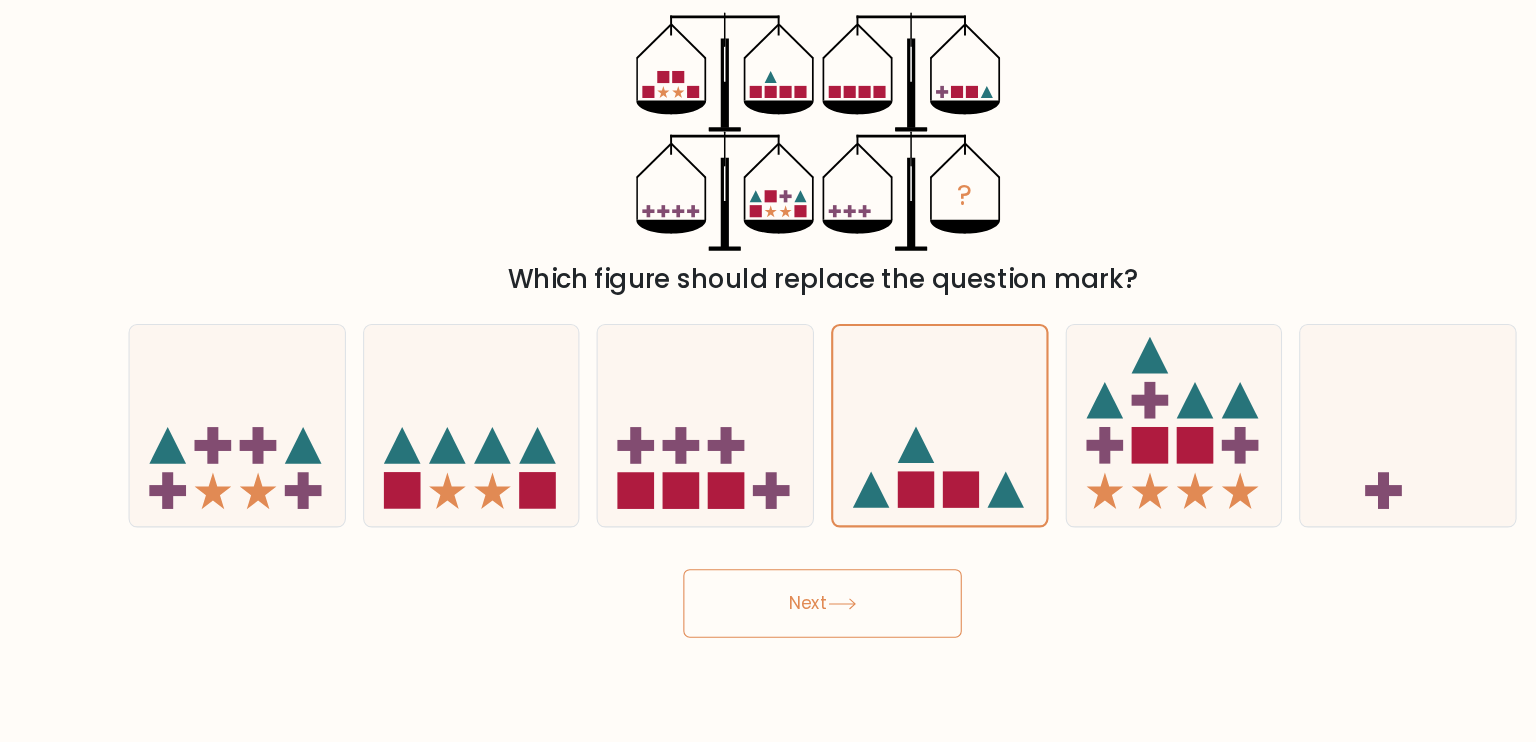 scroll, scrollTop: 0, scrollLeft: 0, axis: both 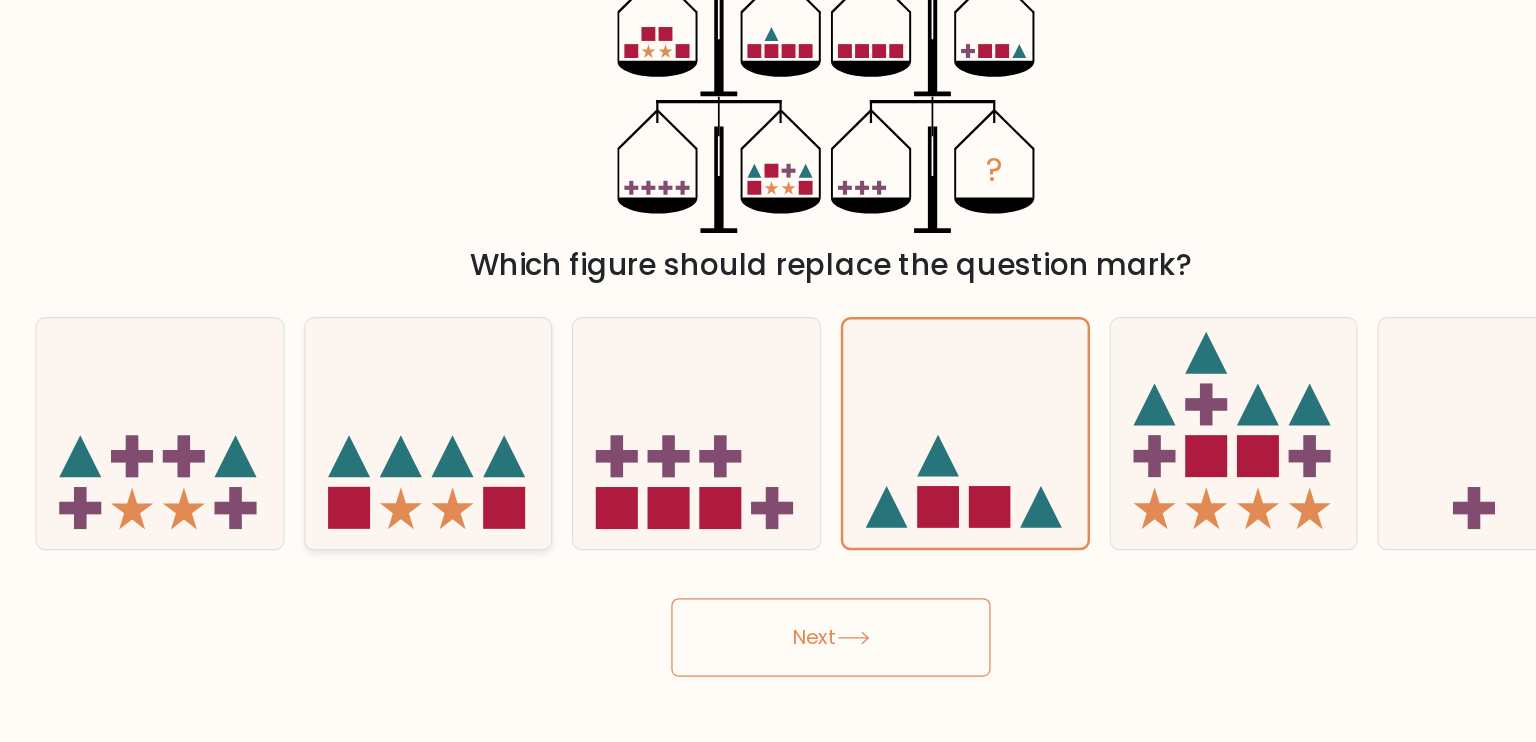 click 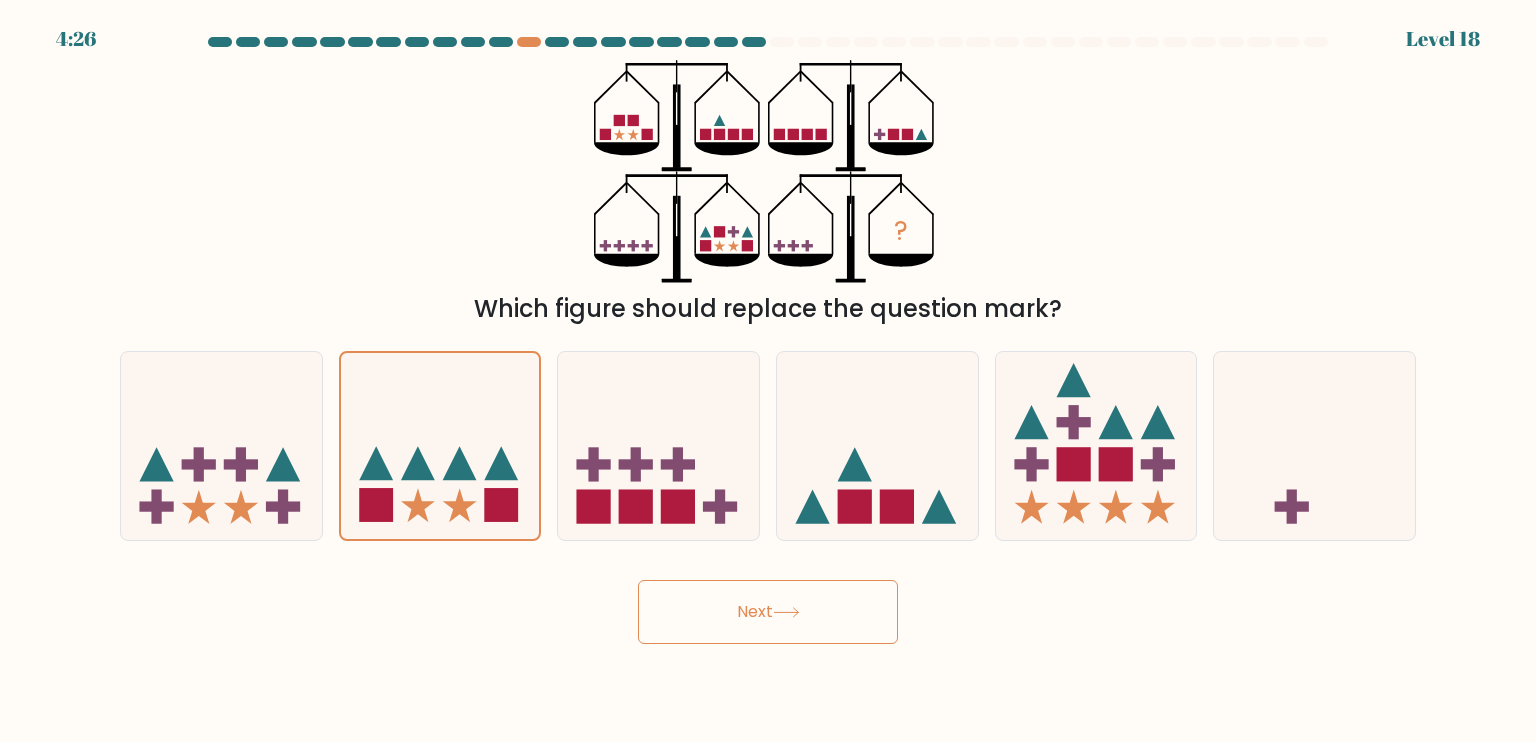 click on "Next" at bounding box center [768, 612] 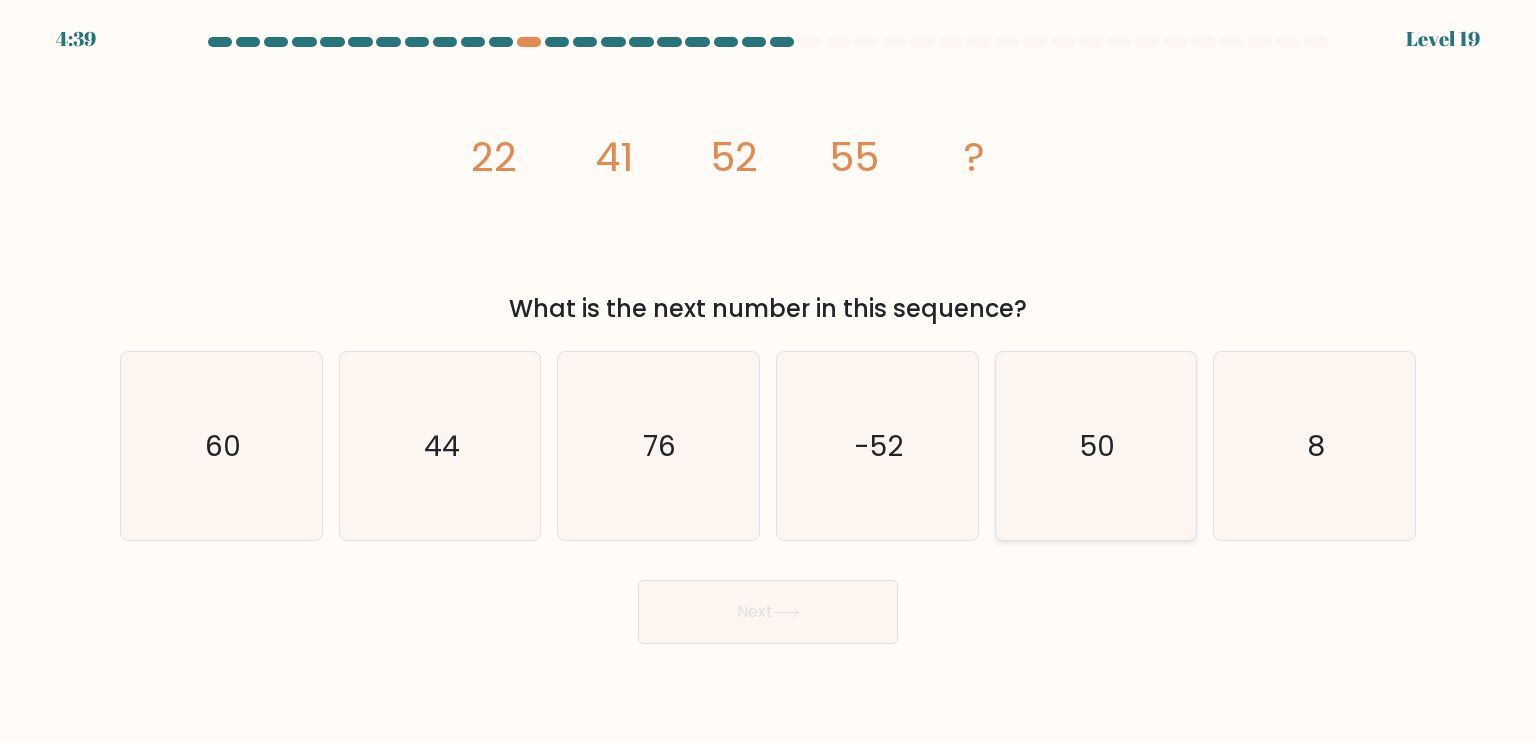 click on "50" 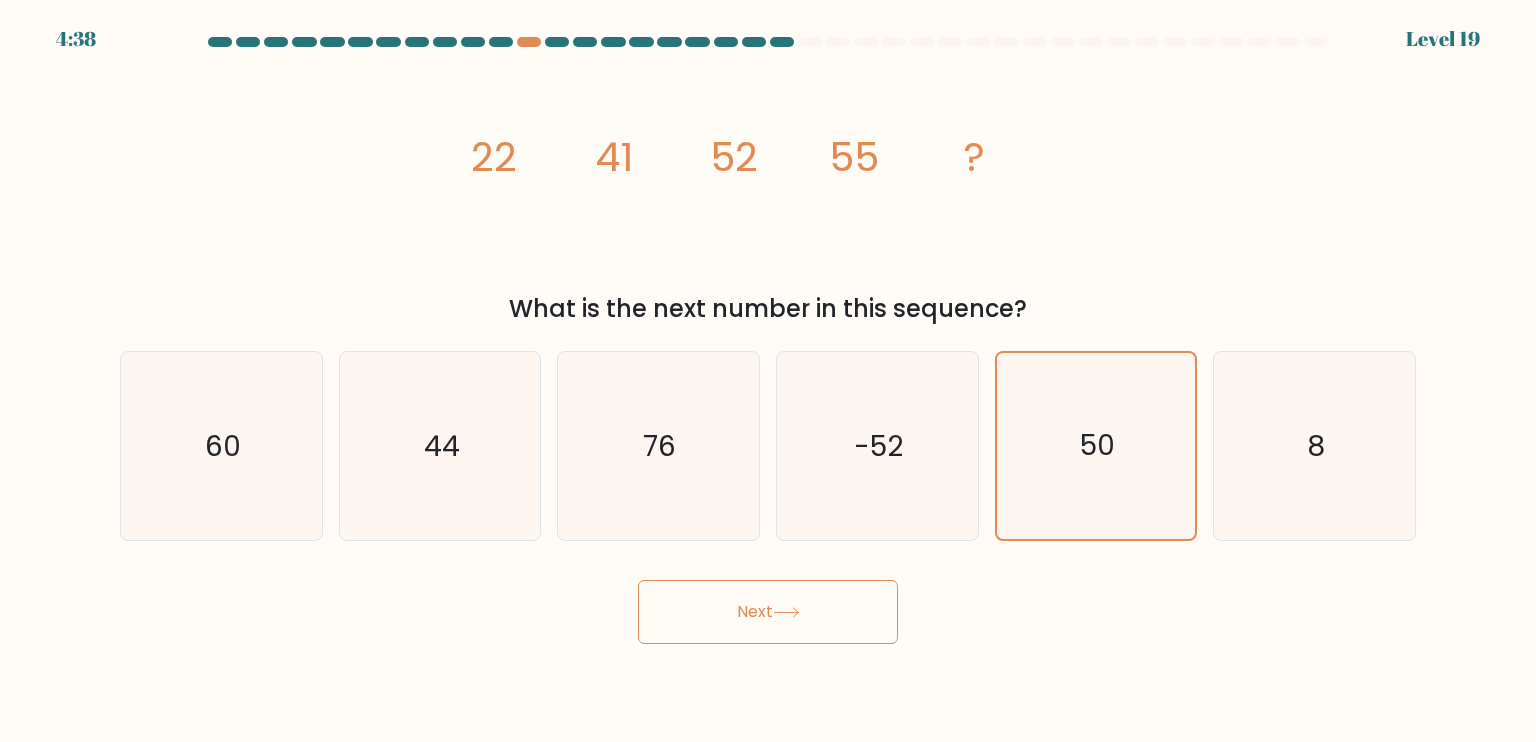 click on "Next" at bounding box center (768, 612) 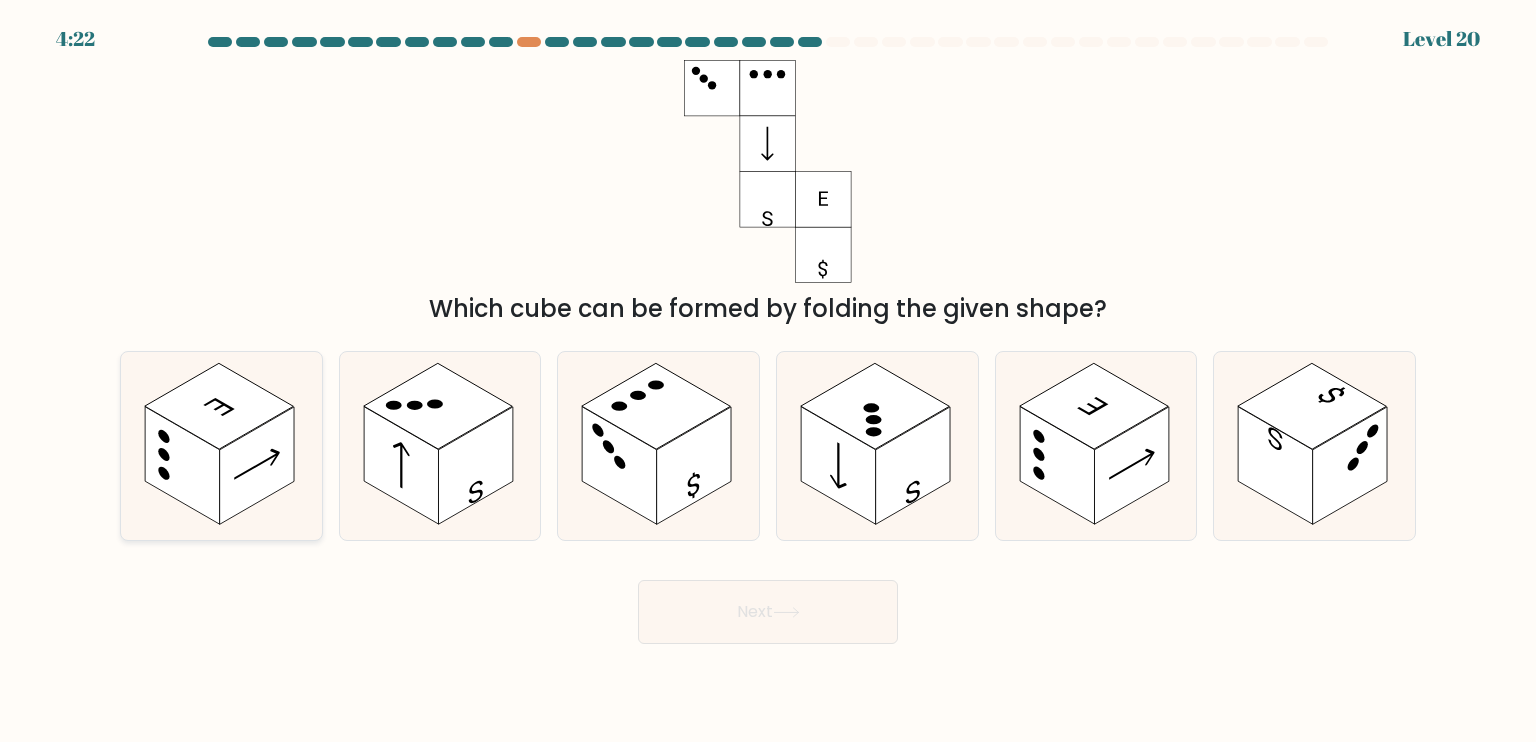 click 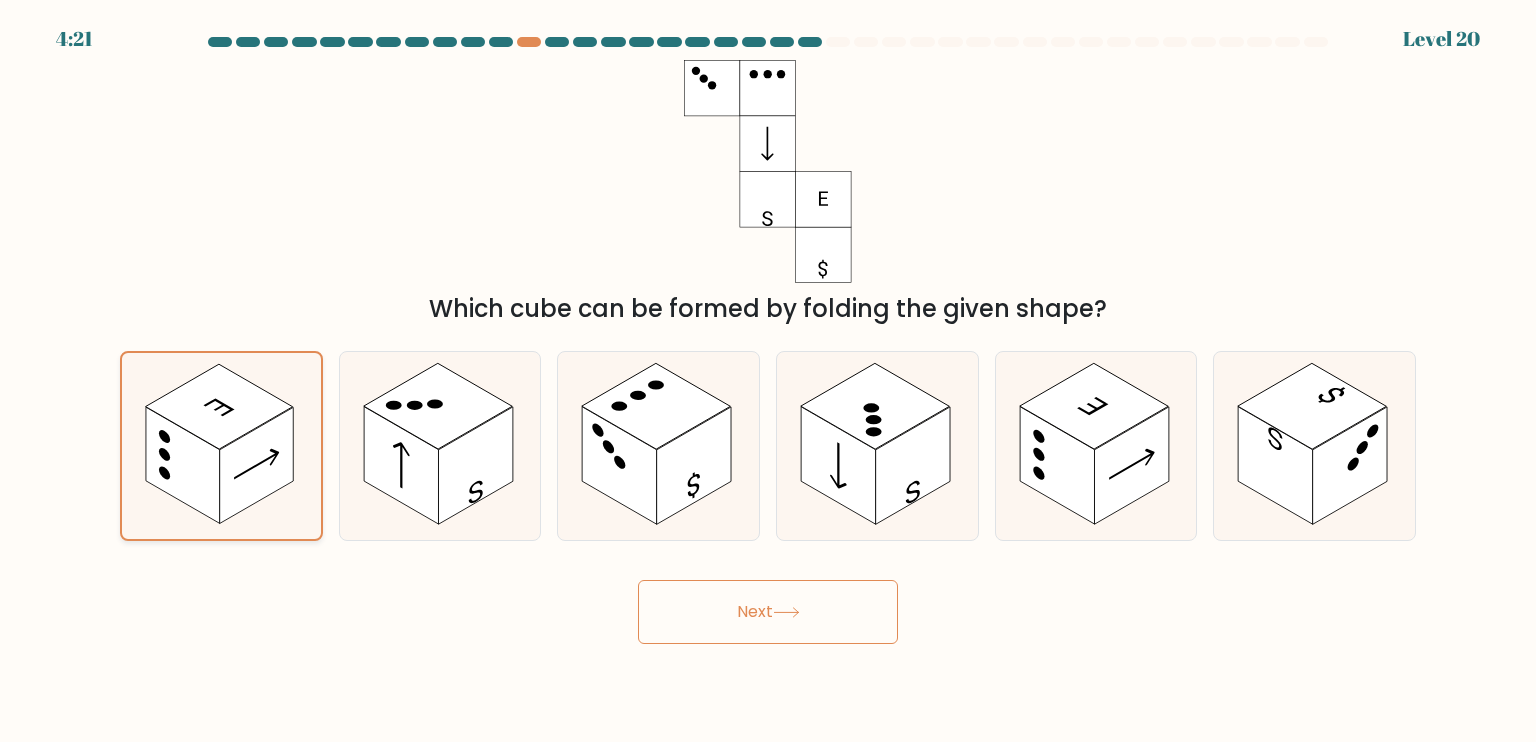 click 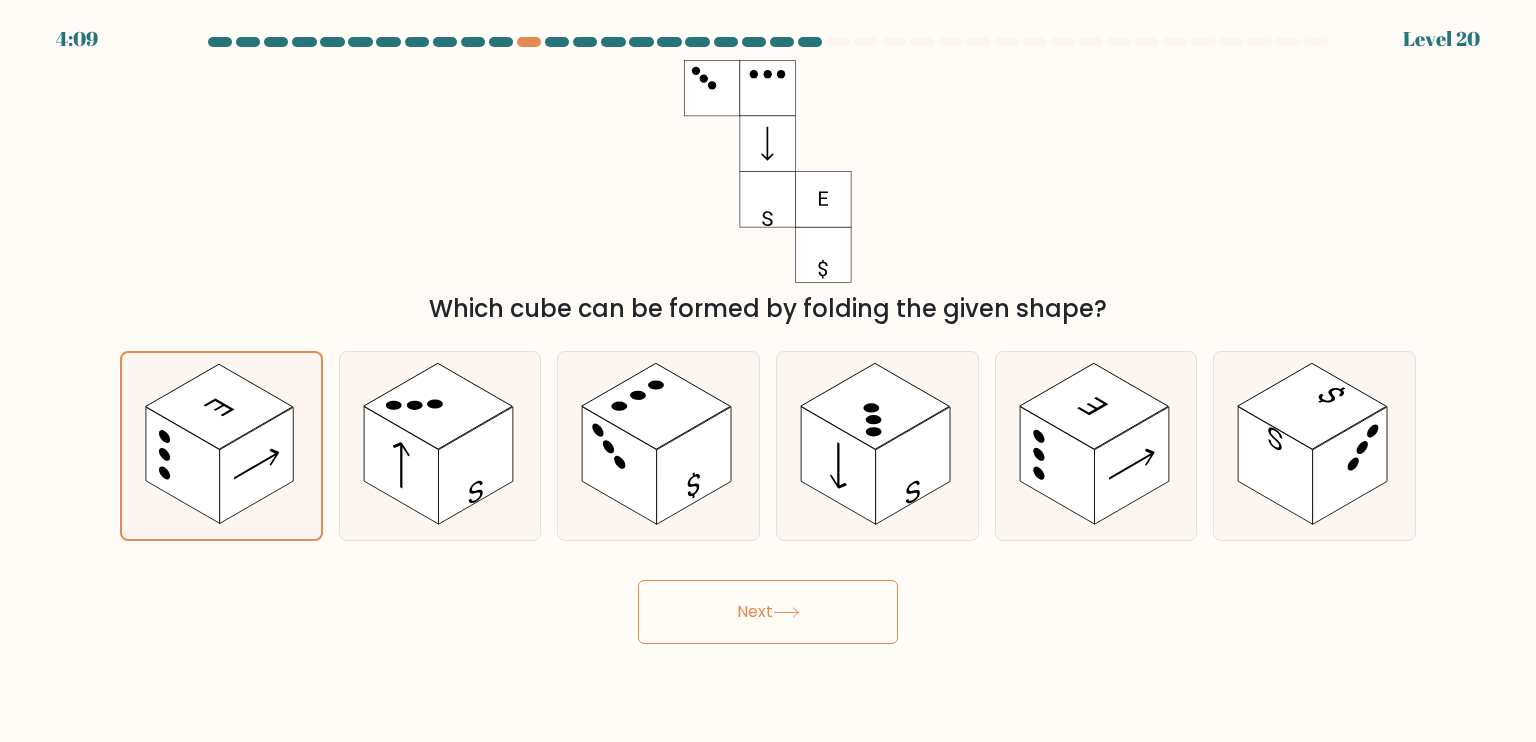 click on "Next" at bounding box center [768, 612] 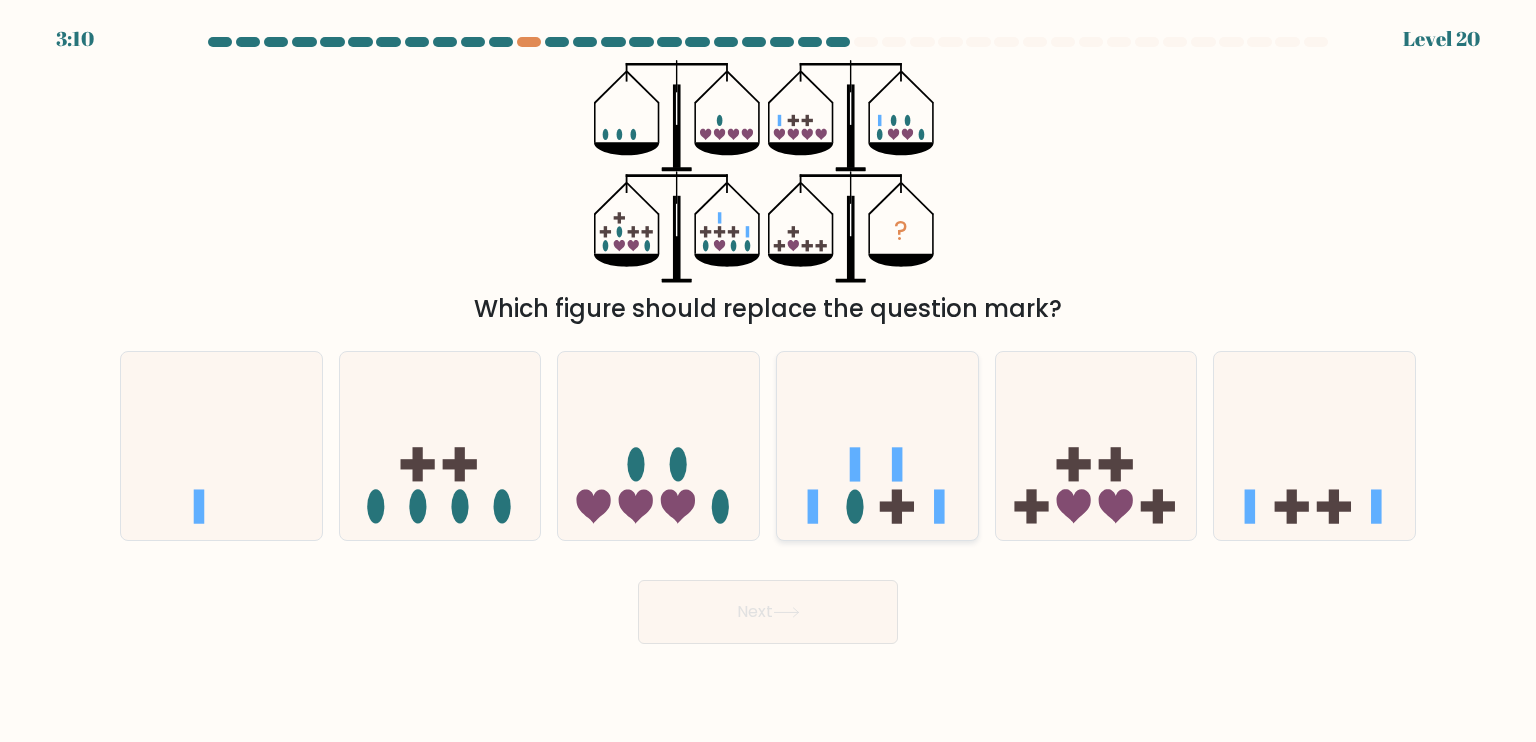 click 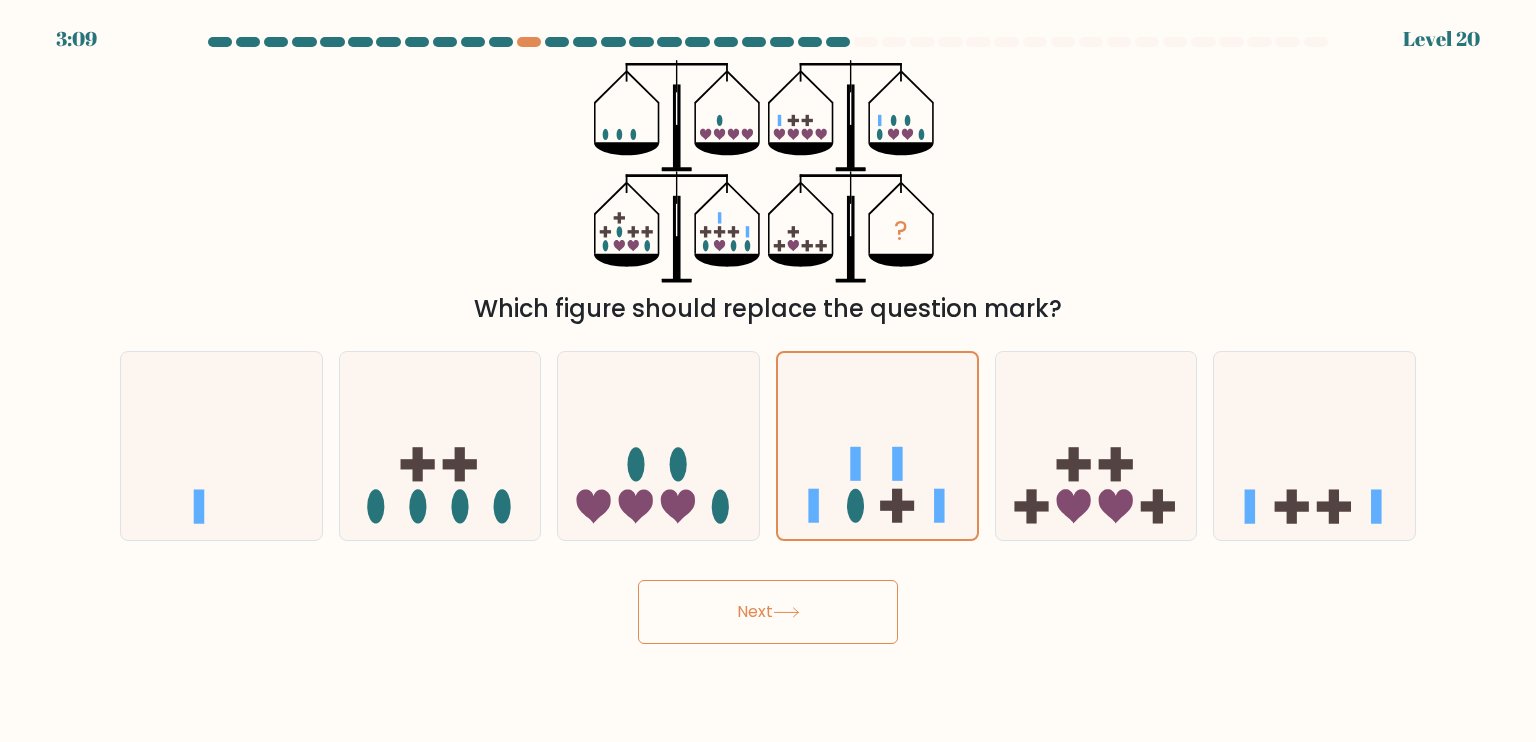click on "Which figure should replace the question mark?" at bounding box center (768, 309) 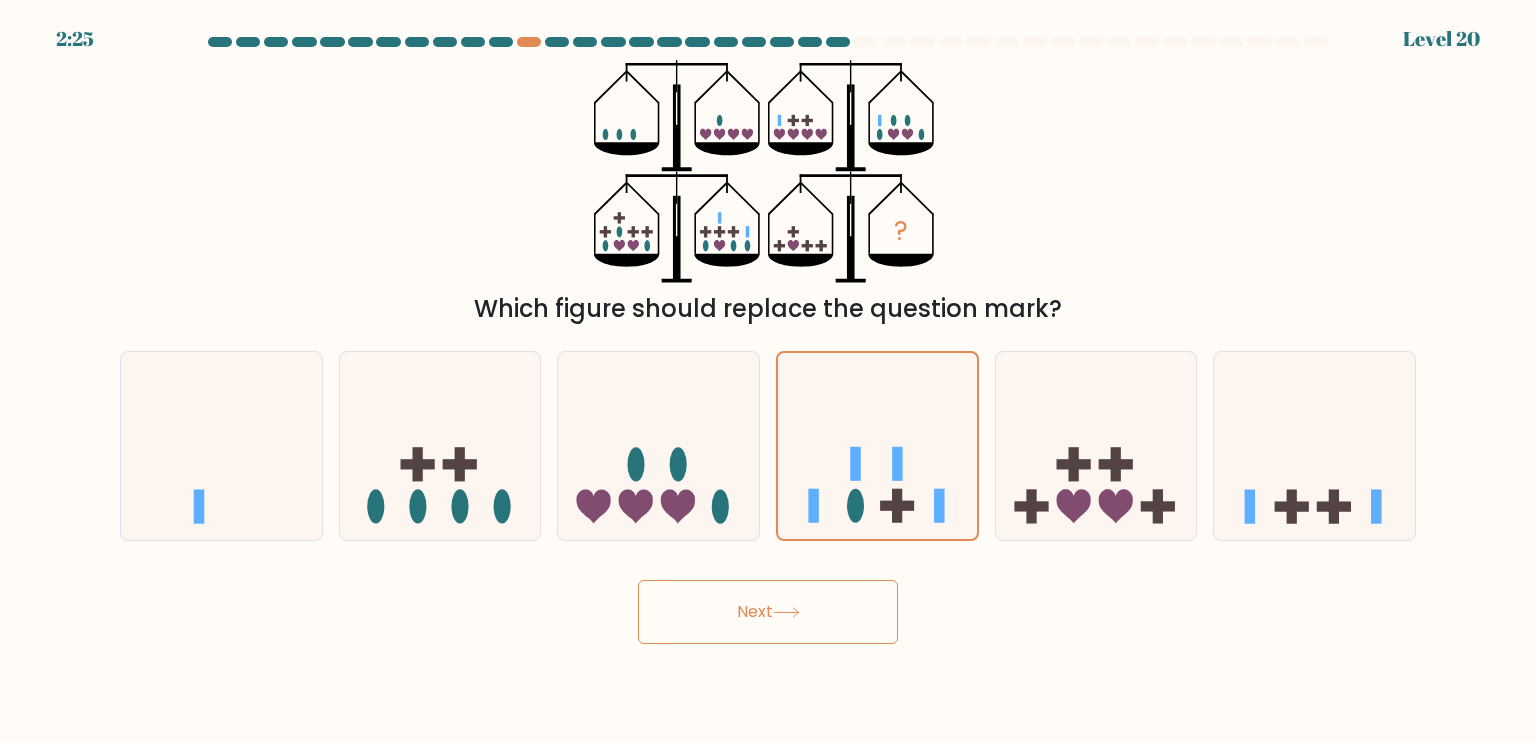 click on "?
Which figure should replace the question mark?" at bounding box center [768, 193] 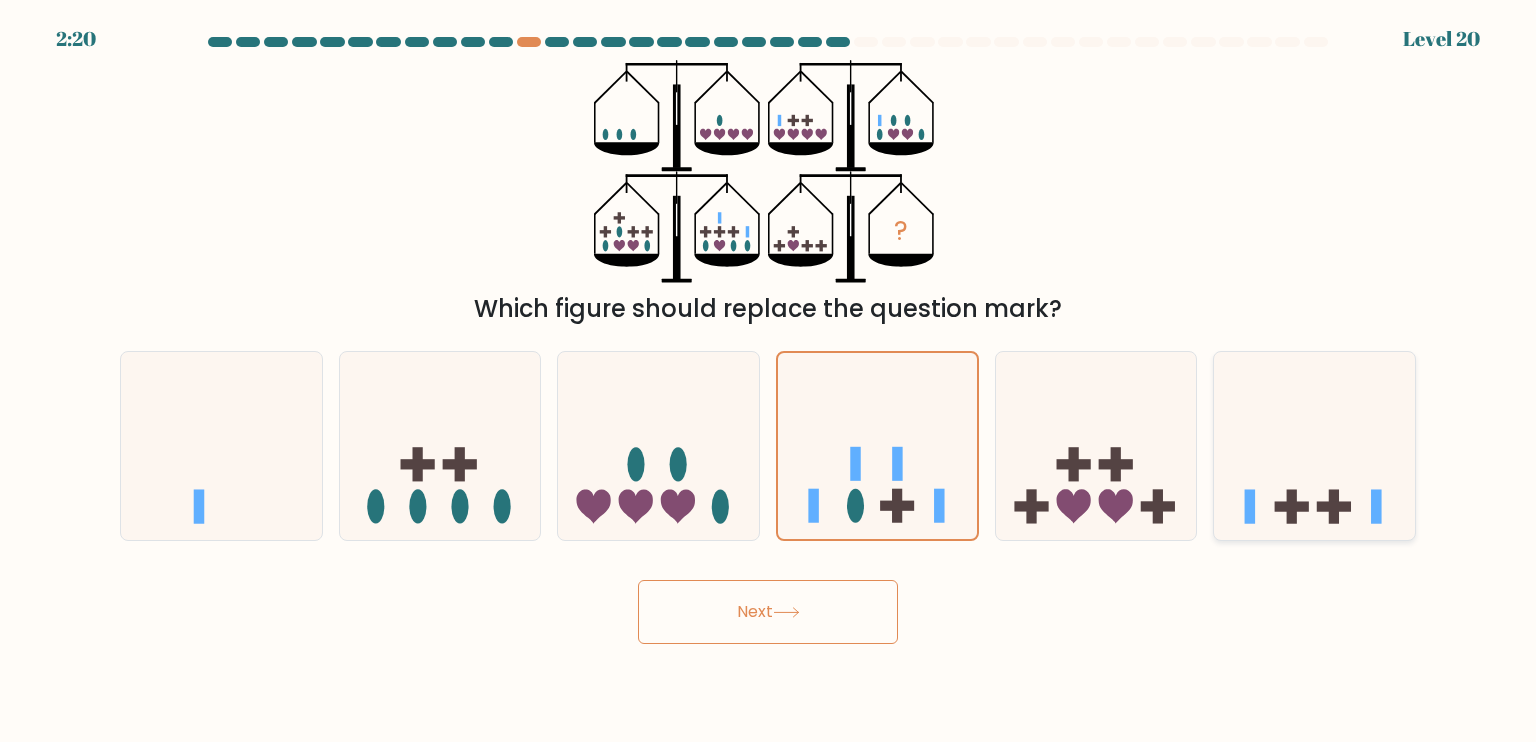 click 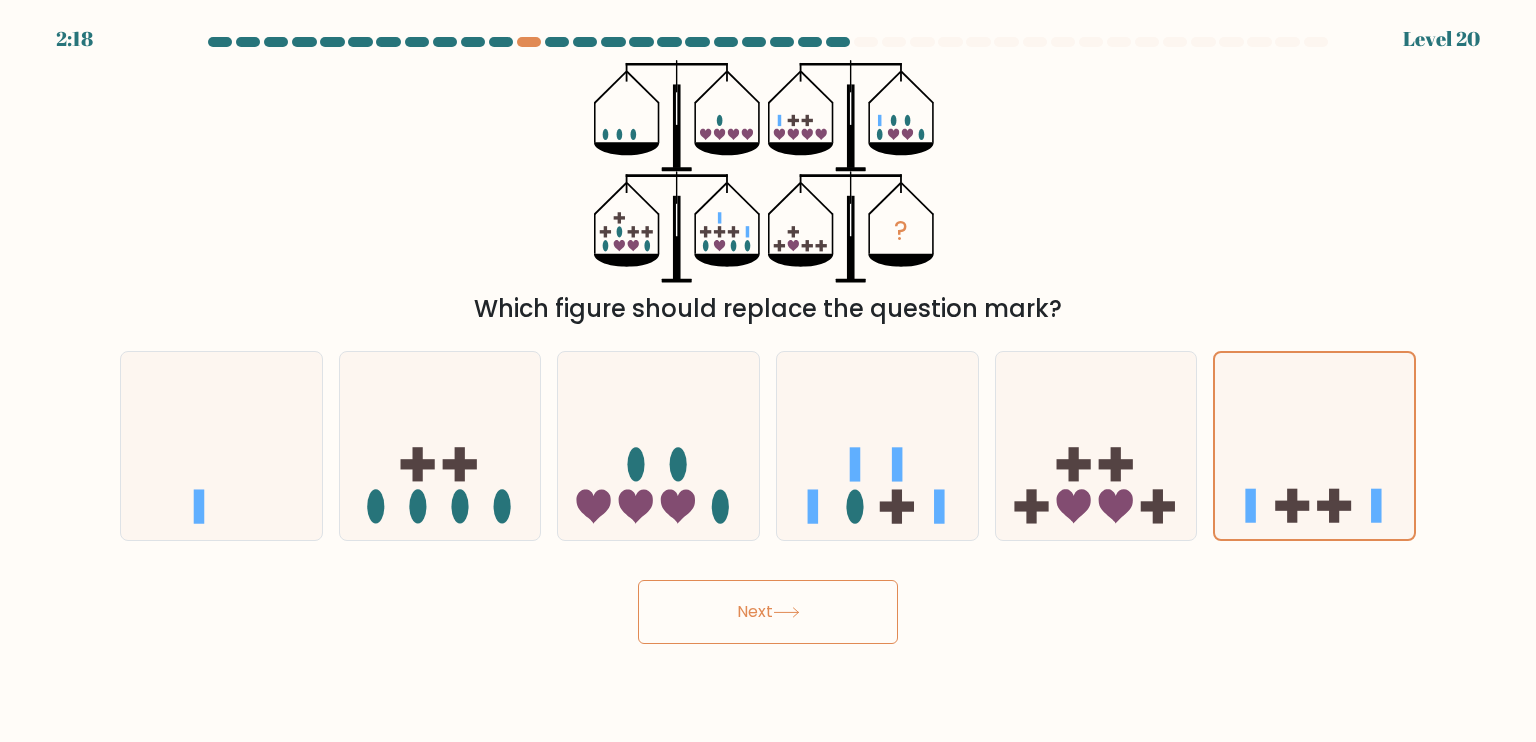 click on "Next" at bounding box center (768, 612) 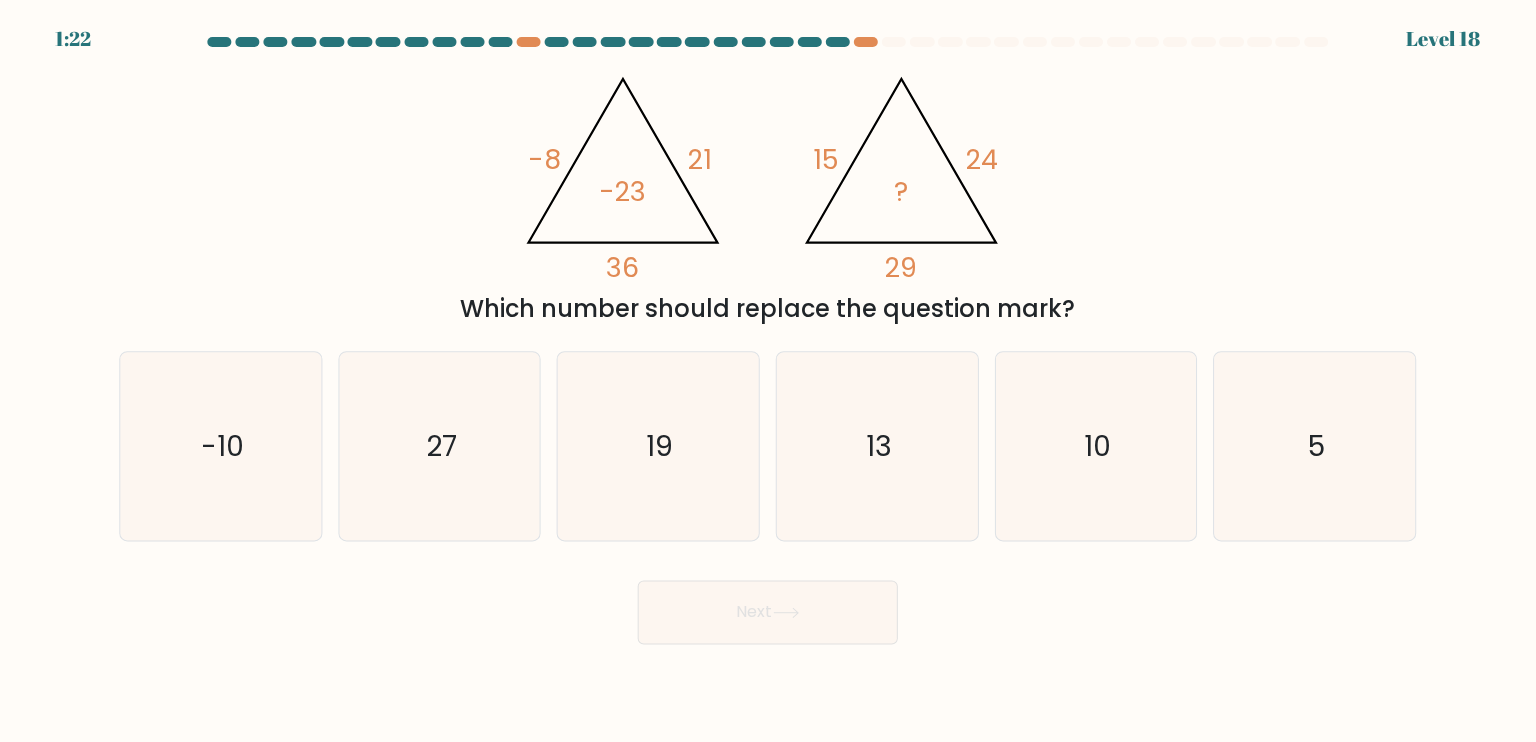 scroll, scrollTop: 0, scrollLeft: 0, axis: both 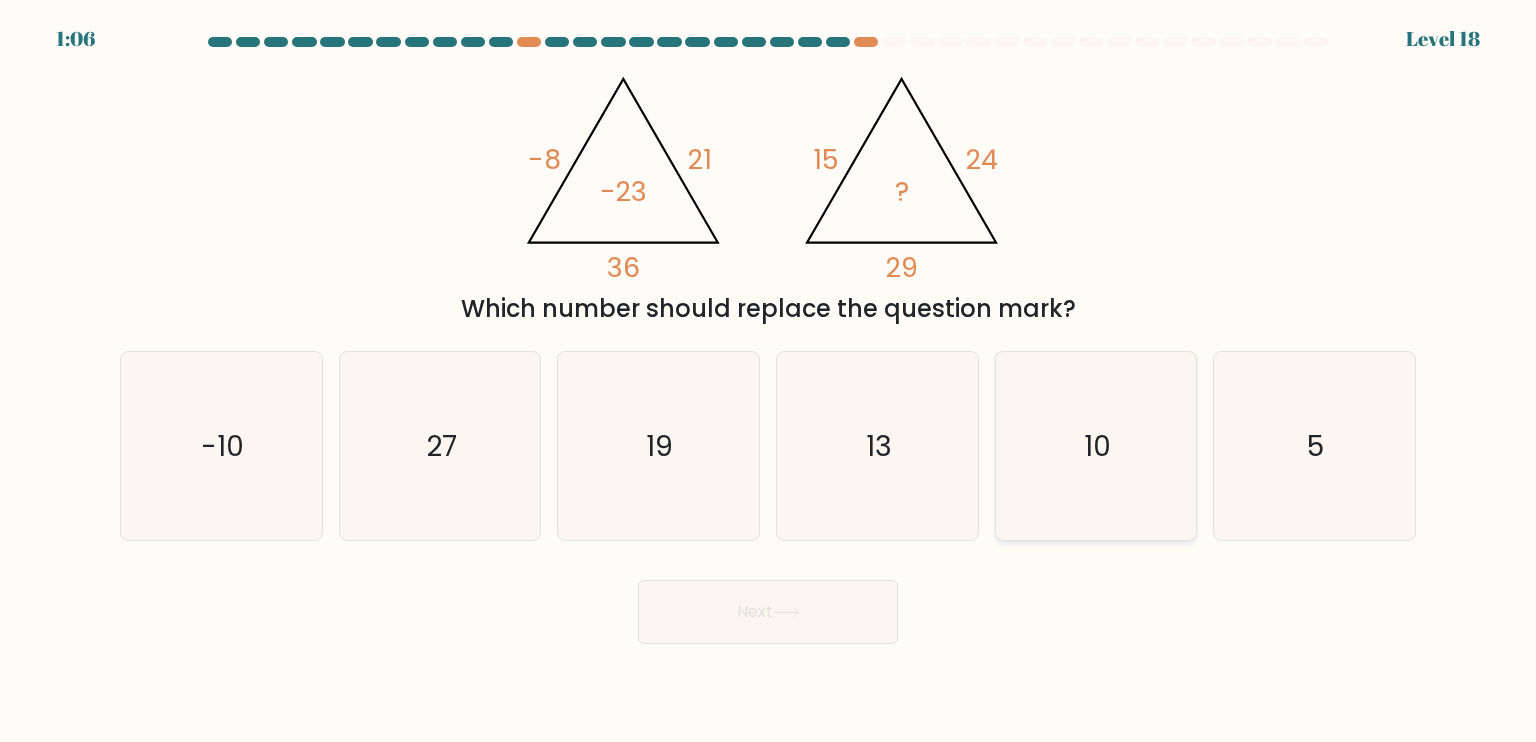 click on "10" 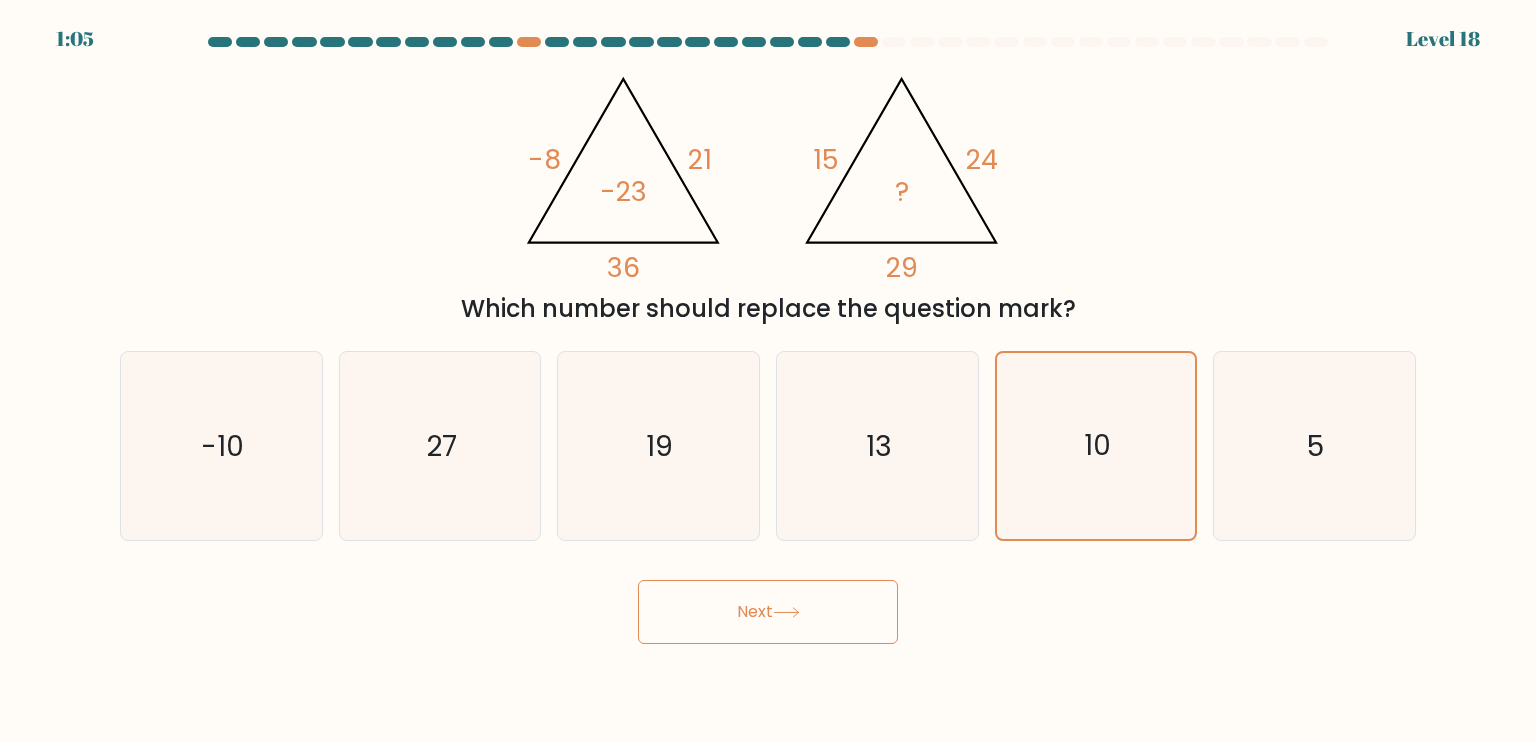 click on "Next" at bounding box center [768, 612] 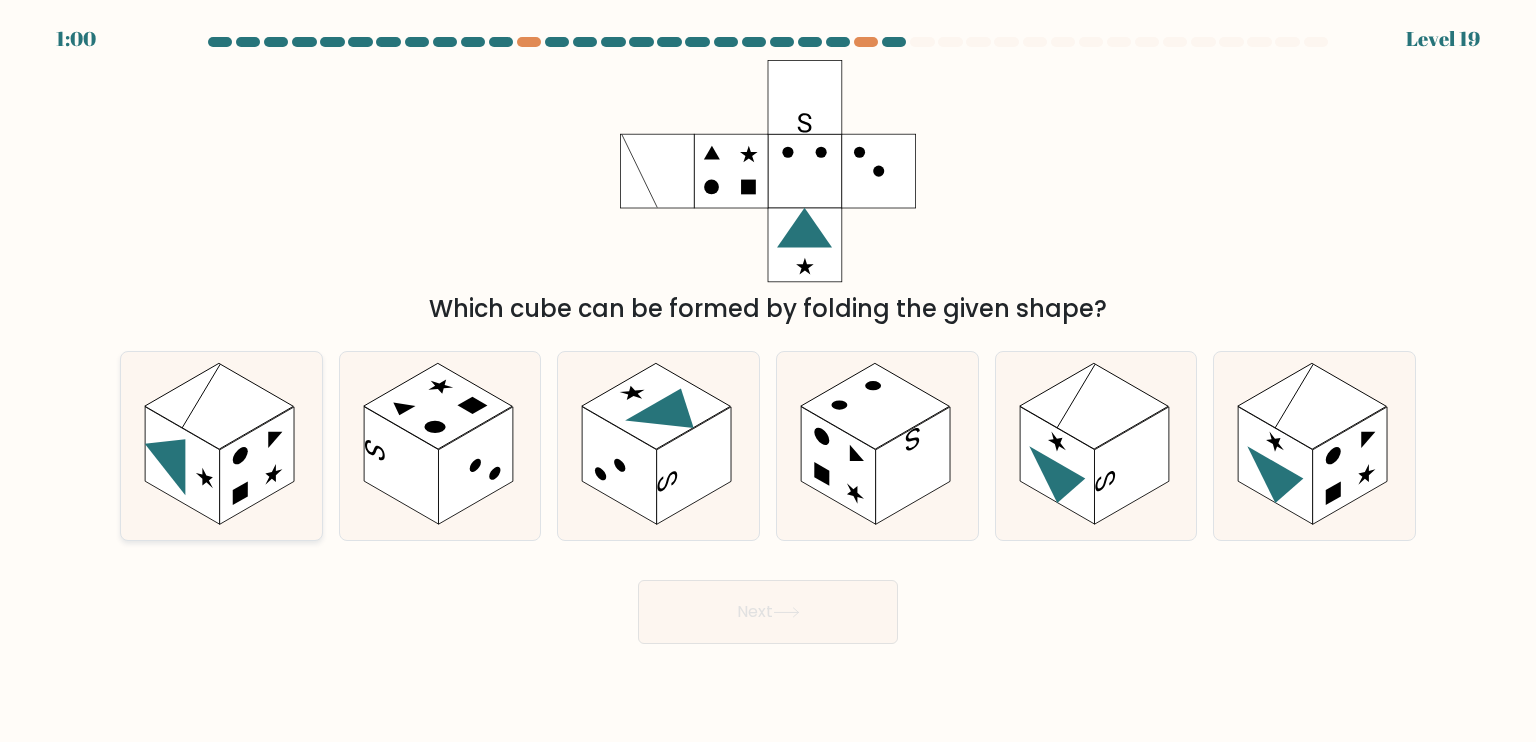 click 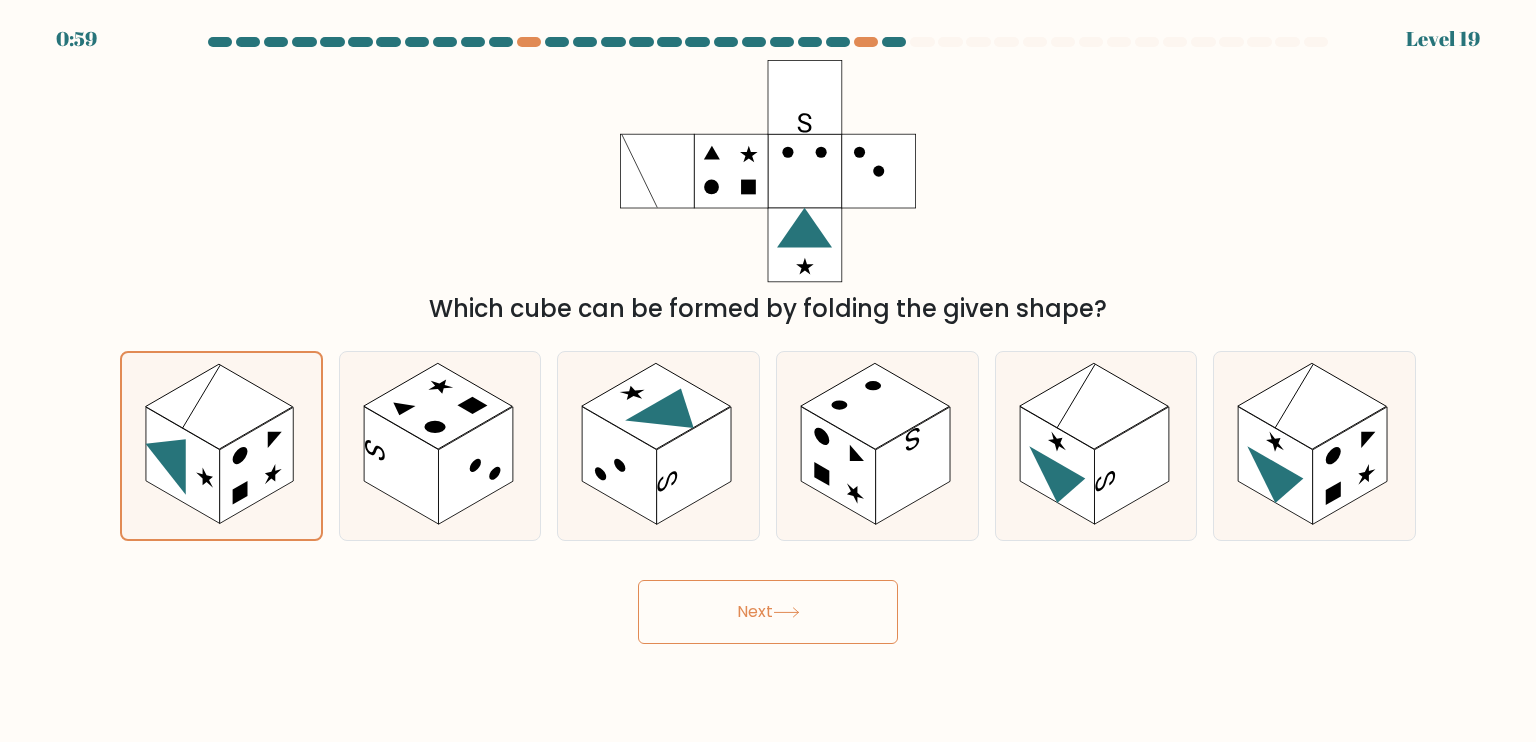 click on "Next" at bounding box center [768, 612] 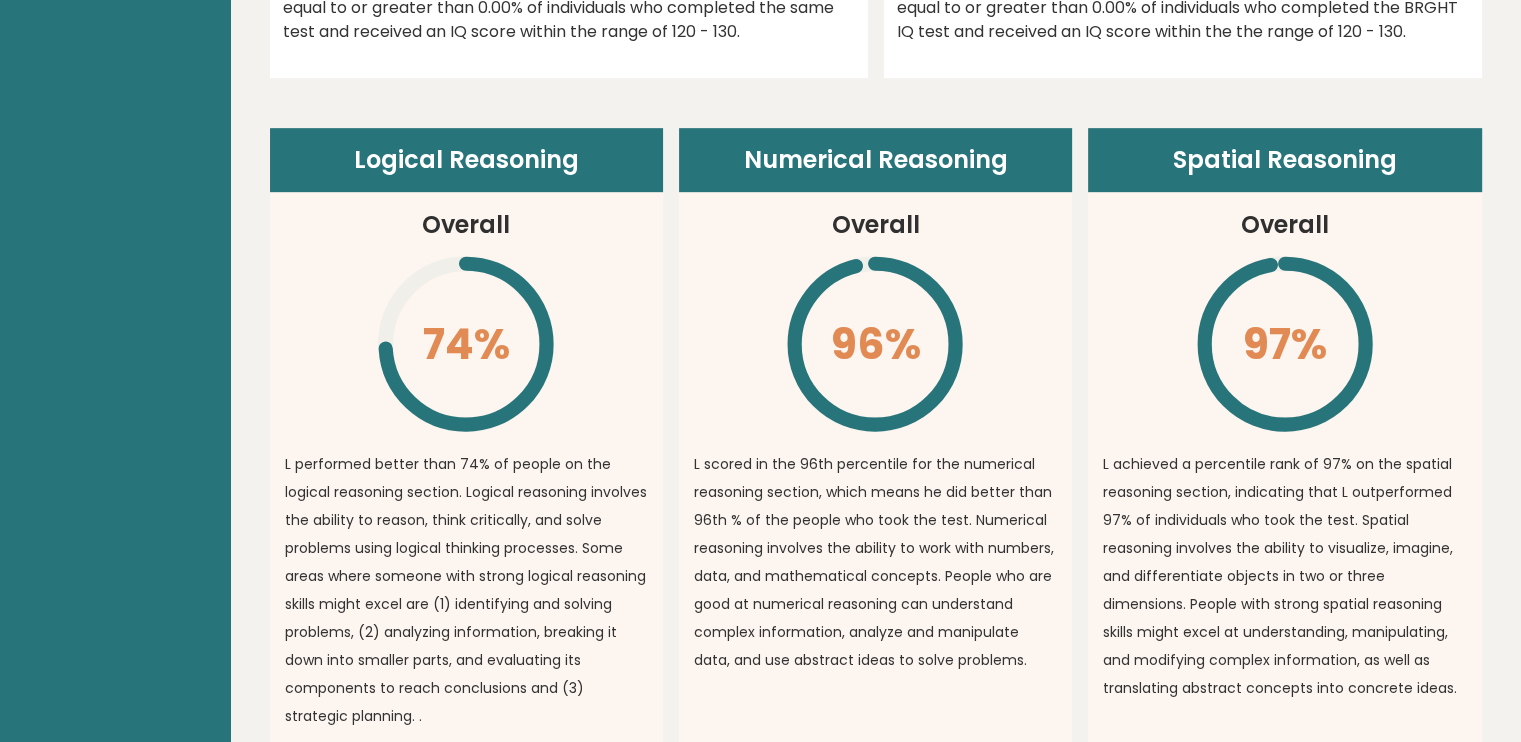 scroll, scrollTop: 1078, scrollLeft: 0, axis: vertical 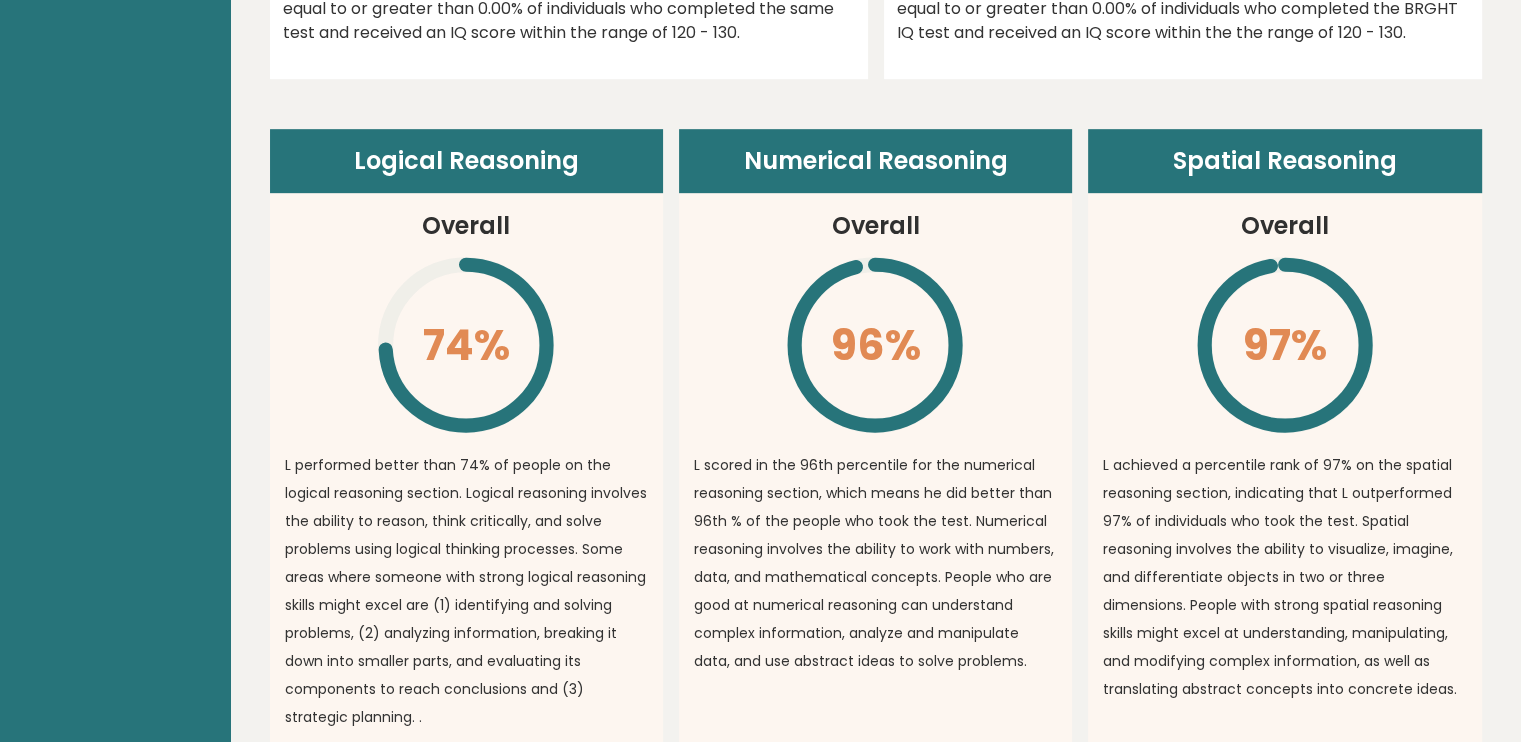 click on "L performed better than 74% of people on the logical reasoning section. Logical reasoning involves the ability to reason, think critically, and solve problems using logical thinking processes. Some areas where someone with strong logical reasoning skills might excel are (1) identifying and solving problems, (2) analyzing information, breaking it down into smaller parts, and evaluating its components to reach conclusions and (3) strategic planning.
." at bounding box center [466, 591] 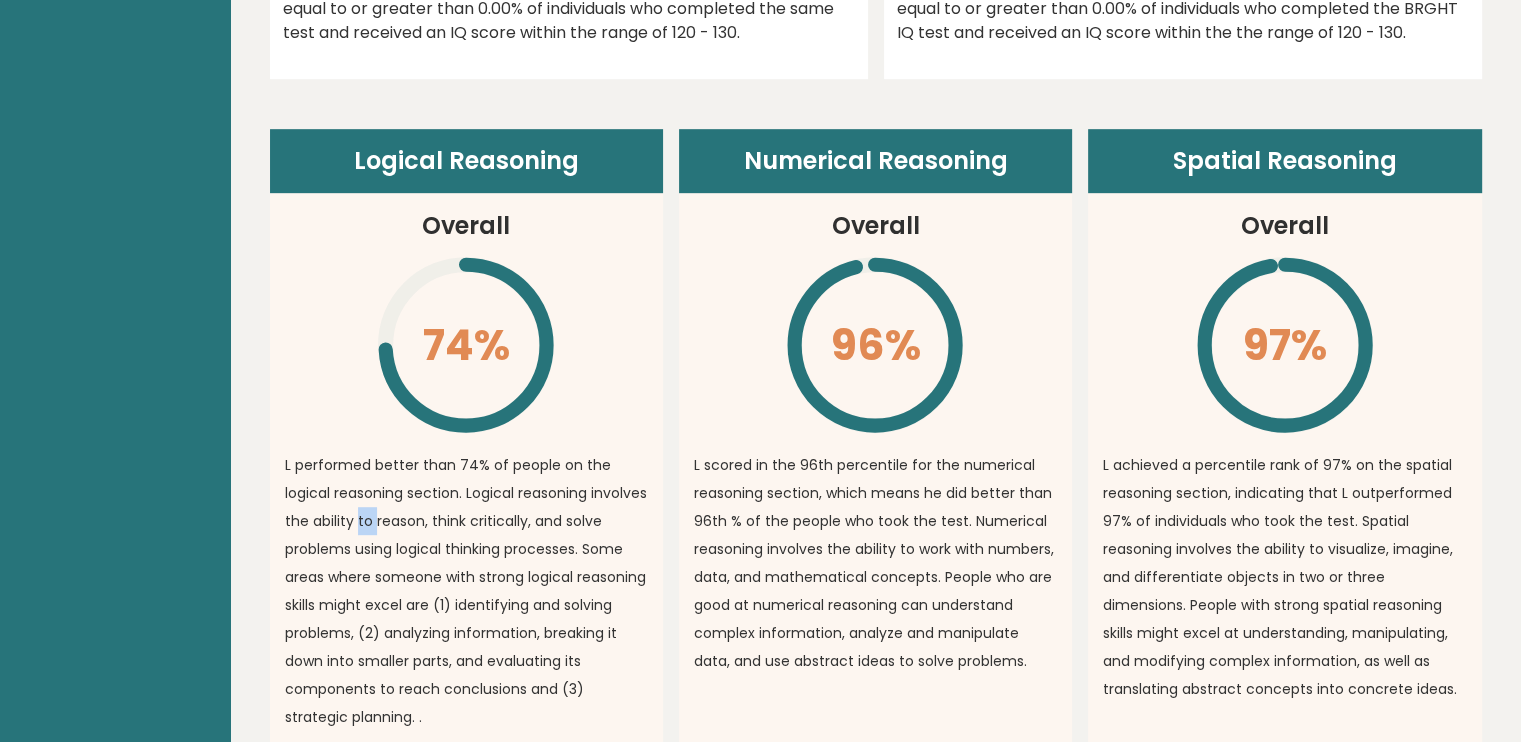 click on "L performed better than 74% of people on the logical reasoning section. Logical reasoning involves the ability to reason, think critically, and solve problems using logical thinking processes. Some areas where someone with strong logical reasoning skills might excel are (1) identifying and solving problems, (2) analyzing information, breaking it down into smaller parts, and evaluating its components to reach conclusions and (3) strategic planning.
." at bounding box center (466, 591) 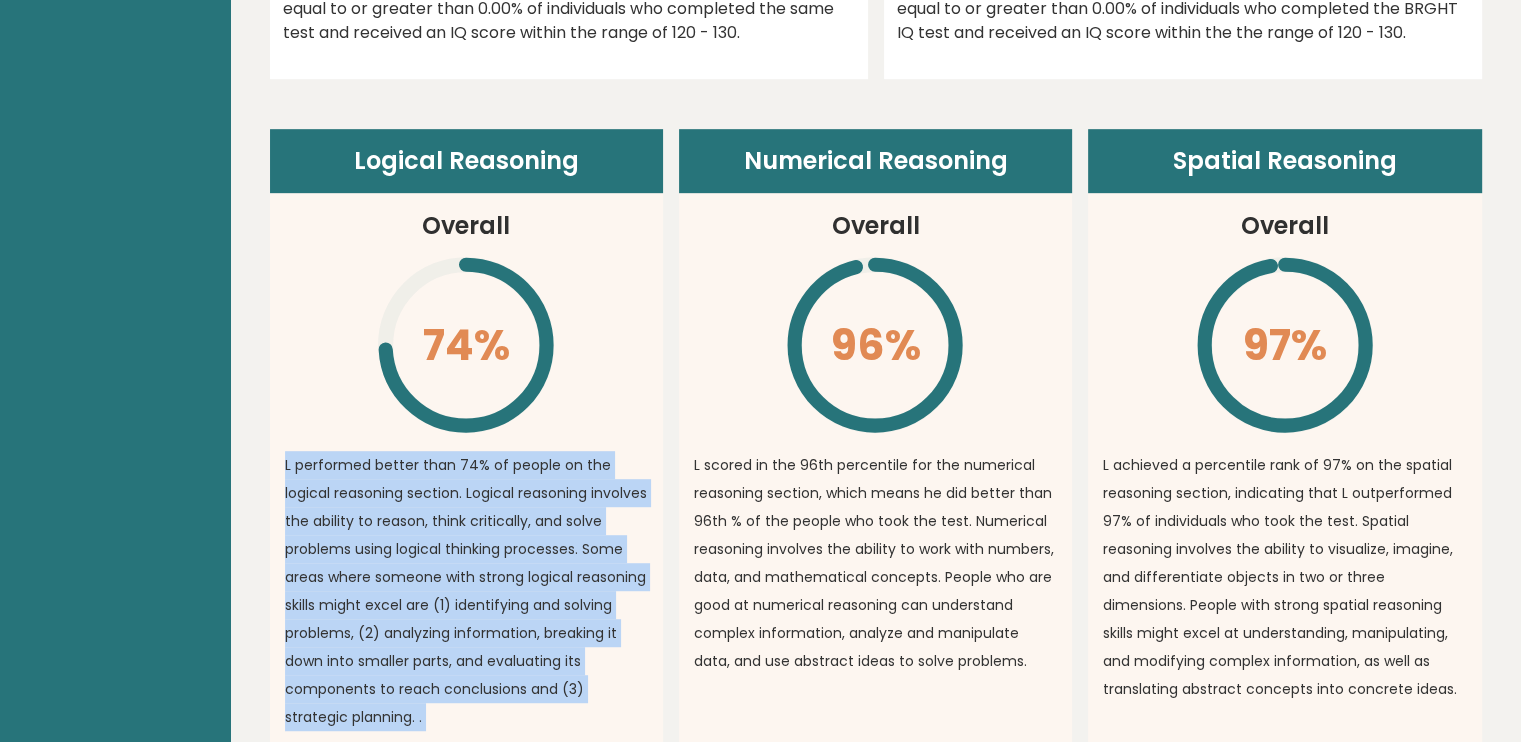 click on "L performed better than 74% of people on the logical reasoning section. Logical reasoning involves the ability to reason, think critically, and solve problems using logical thinking processes. Some areas where someone with strong logical reasoning skills might excel are (1) identifying and solving problems, (2) analyzing information, breaking it down into smaller parts, and evaluating its components to reach conclusions and (3) strategic planning.
." at bounding box center [466, 591] 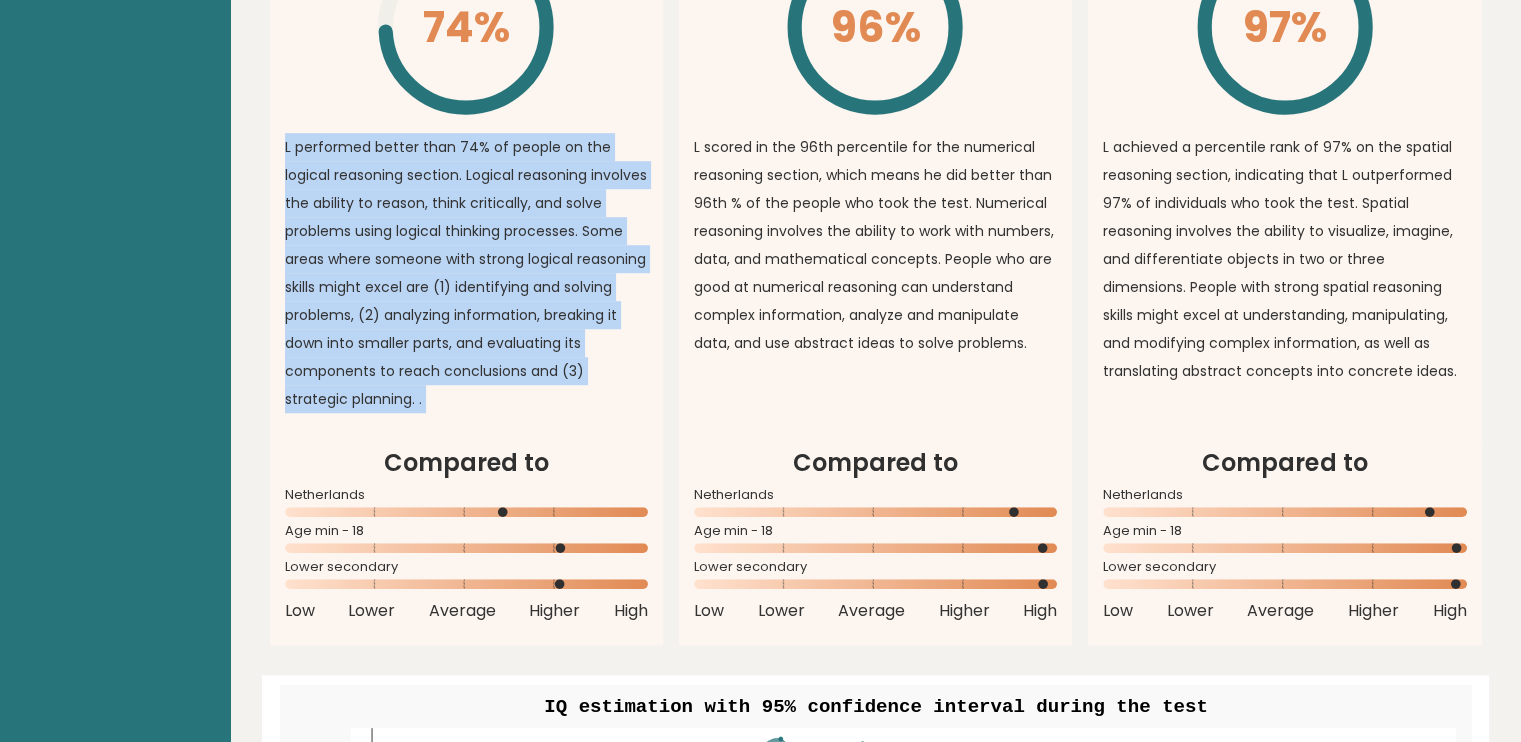 scroll, scrollTop: 1434, scrollLeft: 0, axis: vertical 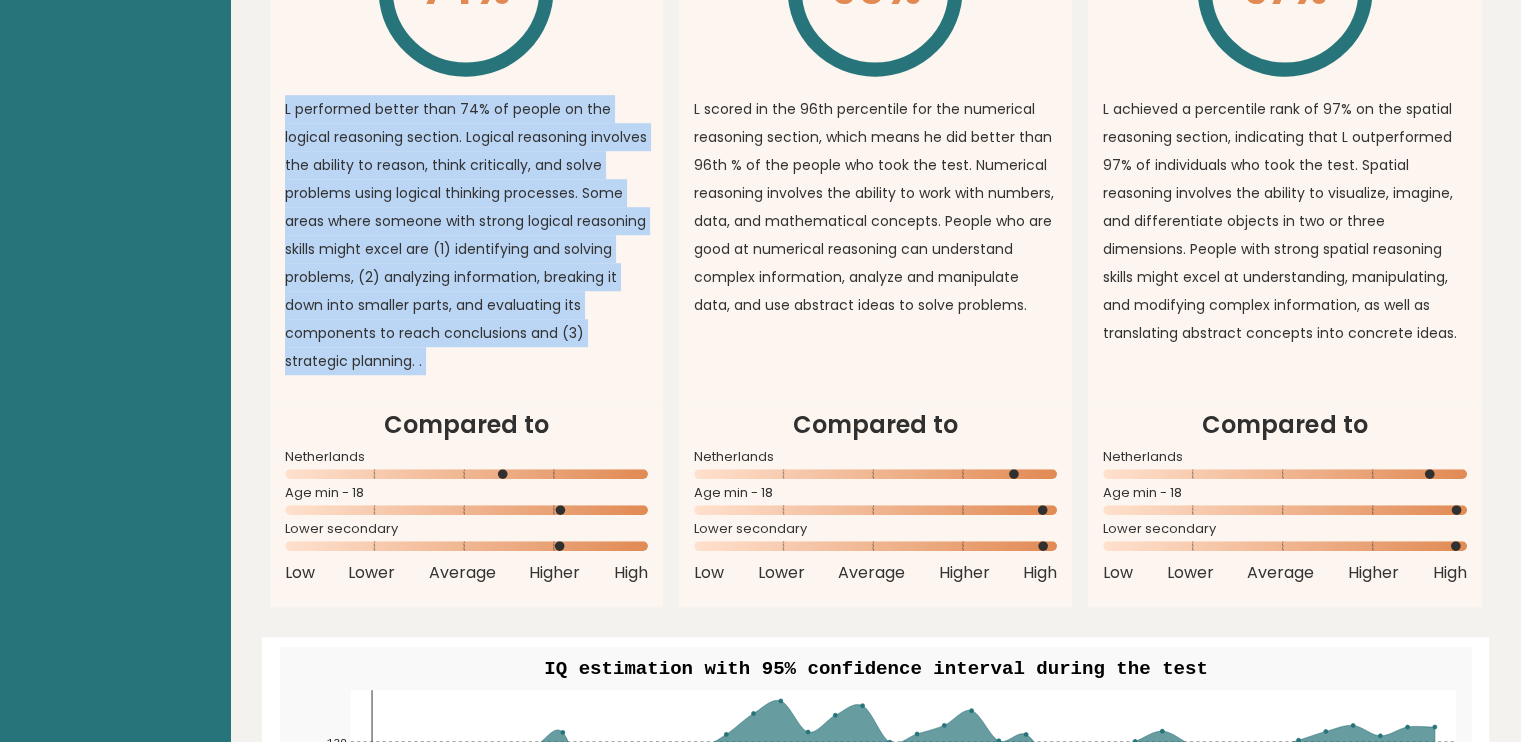 click on "Logical Reasoning
Overall
74%
\
L performed better than 74% of people on the logical reasoning section. Logical reasoning involves the ability to reason, think critically, and solve problems using logical thinking processes. Some areas where someone with strong logical reasoning skills might excel are (1) identifying and solving problems, (2) analyzing information, breaking it down into smaller parts, and evaluating its components to reach conclusions and (3) strategic planning.
.
Compared to
[COUNTRY]
Low" at bounding box center (466, 90) 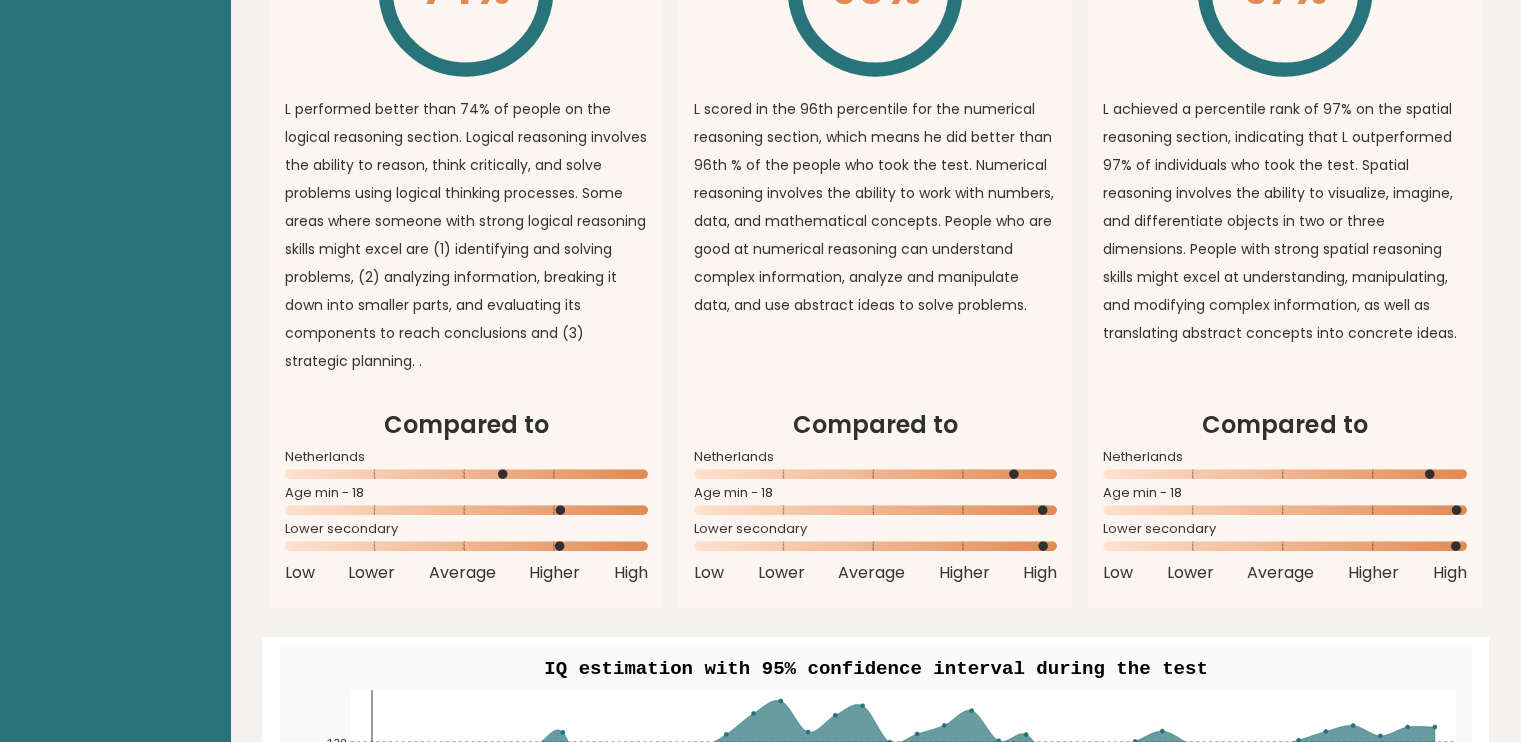 click on "L performed better than 74% of people on the logical reasoning section. Logical reasoning involves the ability to reason, think critically, and solve problems using logical thinking processes. Some areas where someone with strong logical reasoning skills might excel are (1) identifying and solving problems, (2) analyzing information, breaking it down into smaller parts, and evaluating its components to reach conclusions and (3) strategic planning.
." at bounding box center [466, 235] 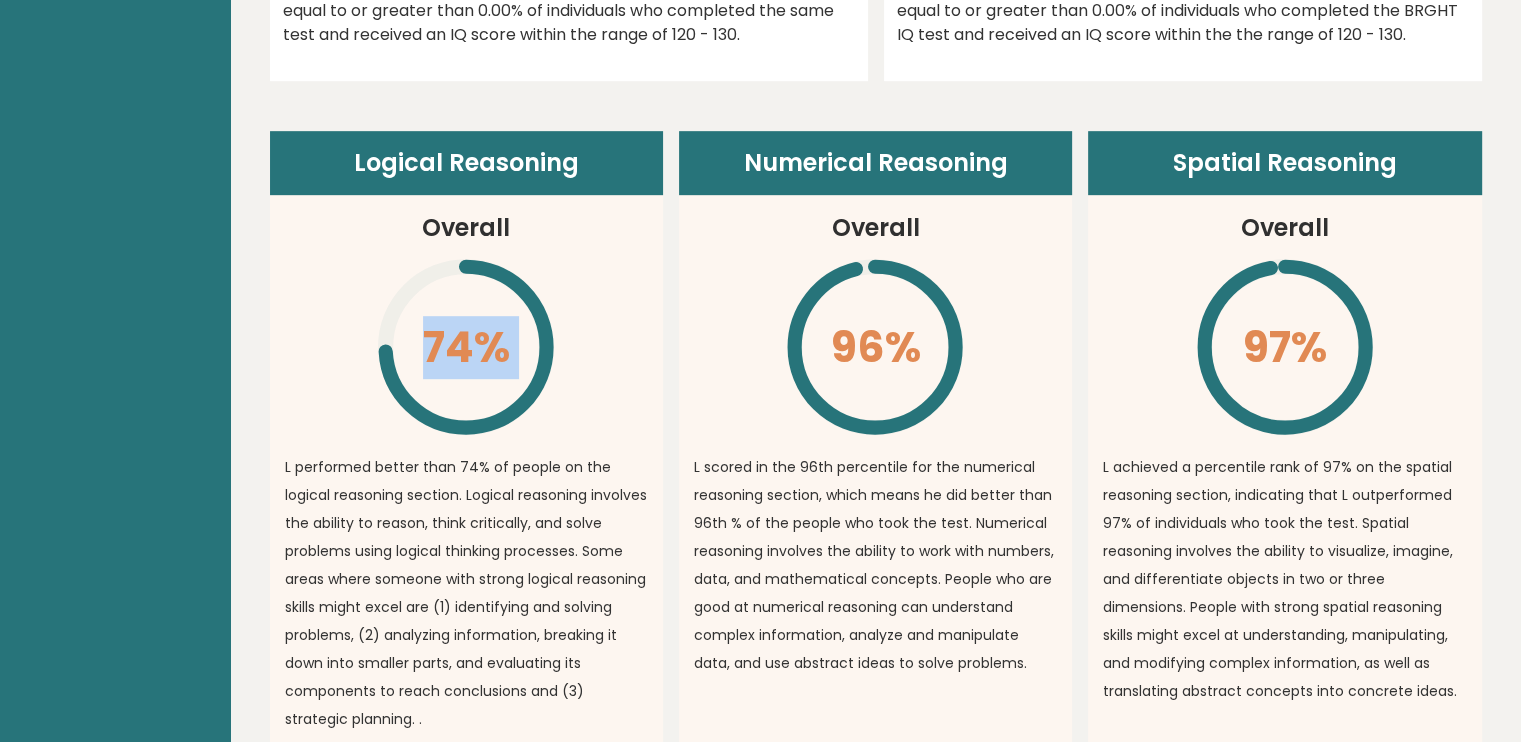 drag, startPoint x: 469, startPoint y: 345, endPoint x: 324, endPoint y: 333, distance: 145.4957 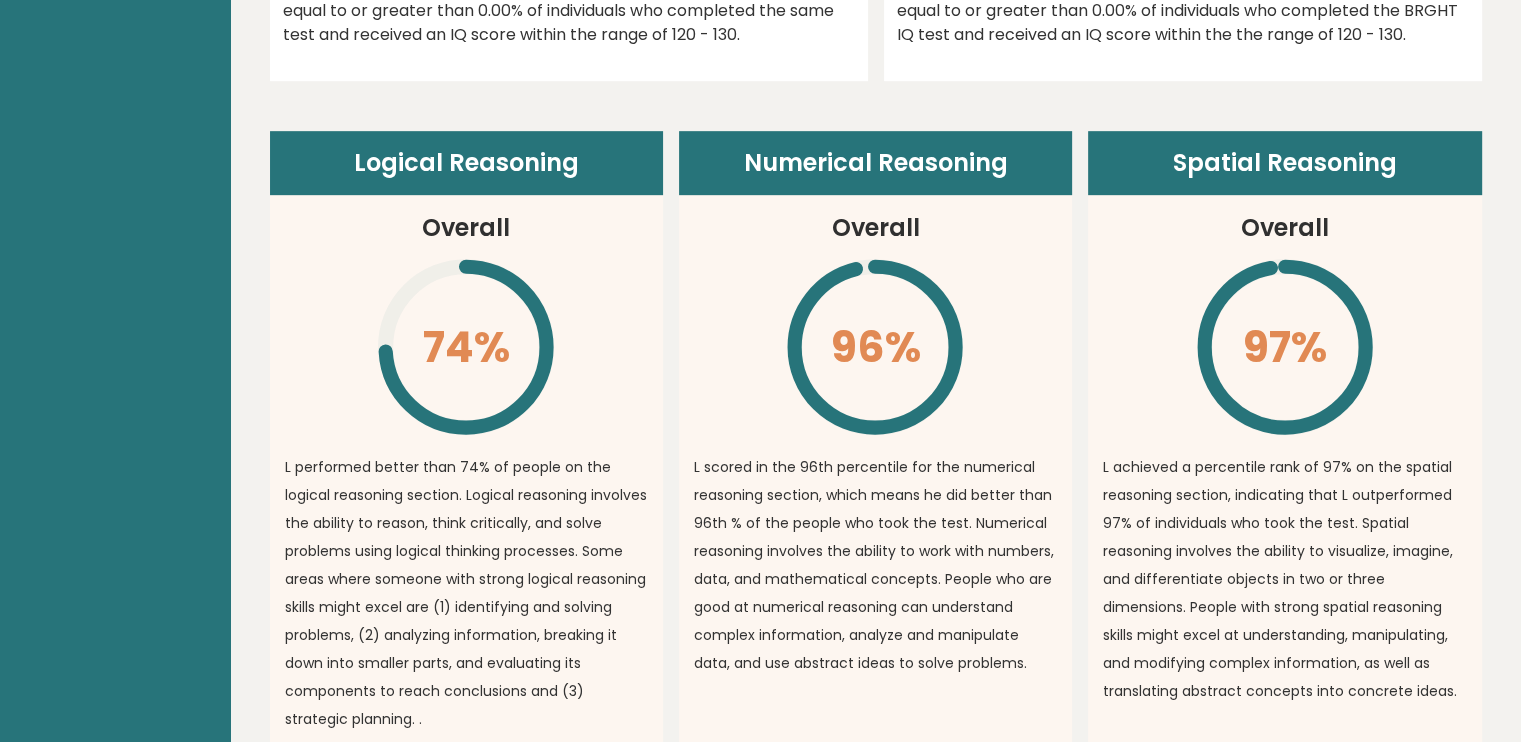 drag, startPoint x: 324, startPoint y: 333, endPoint x: 340, endPoint y: 425, distance: 93.38094 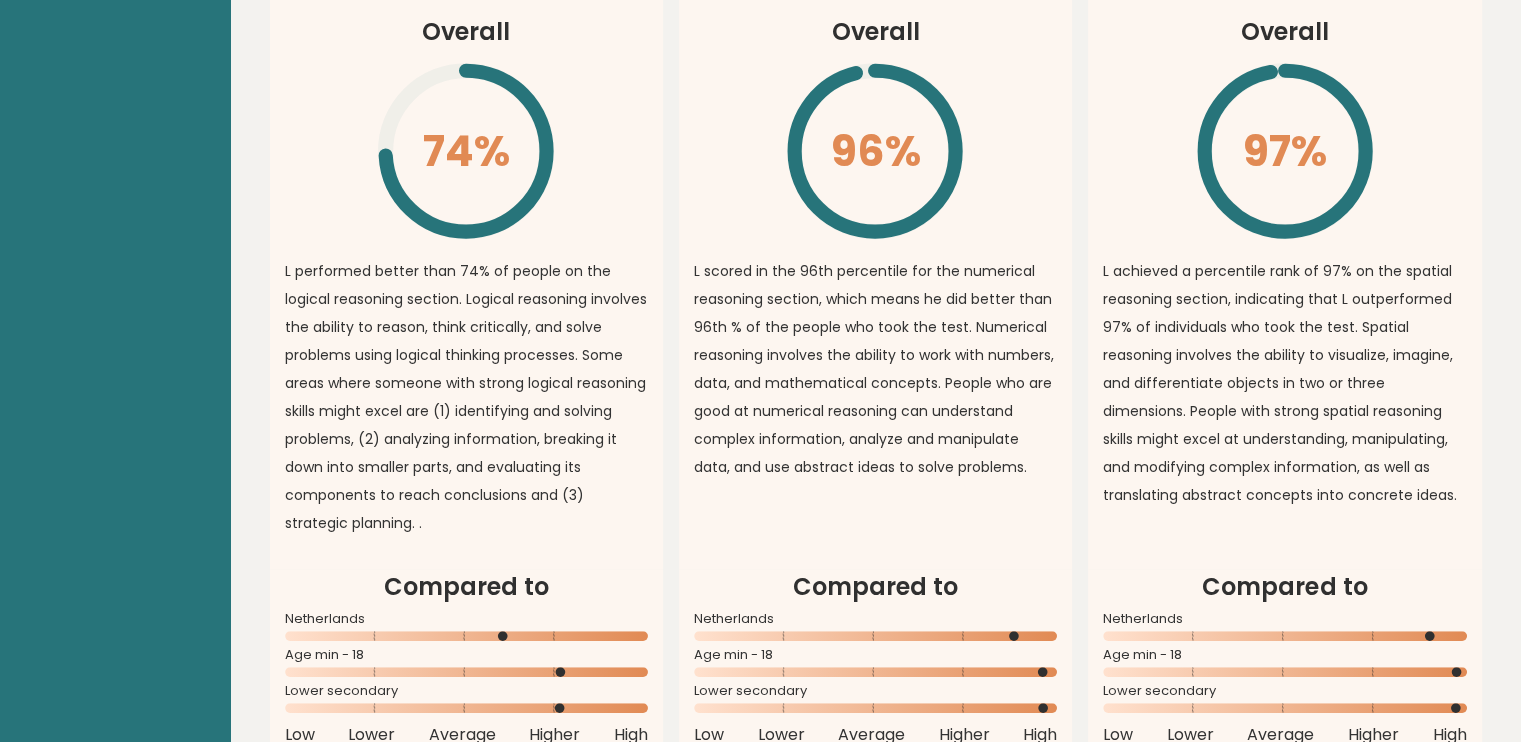 scroll, scrollTop: 1276, scrollLeft: 0, axis: vertical 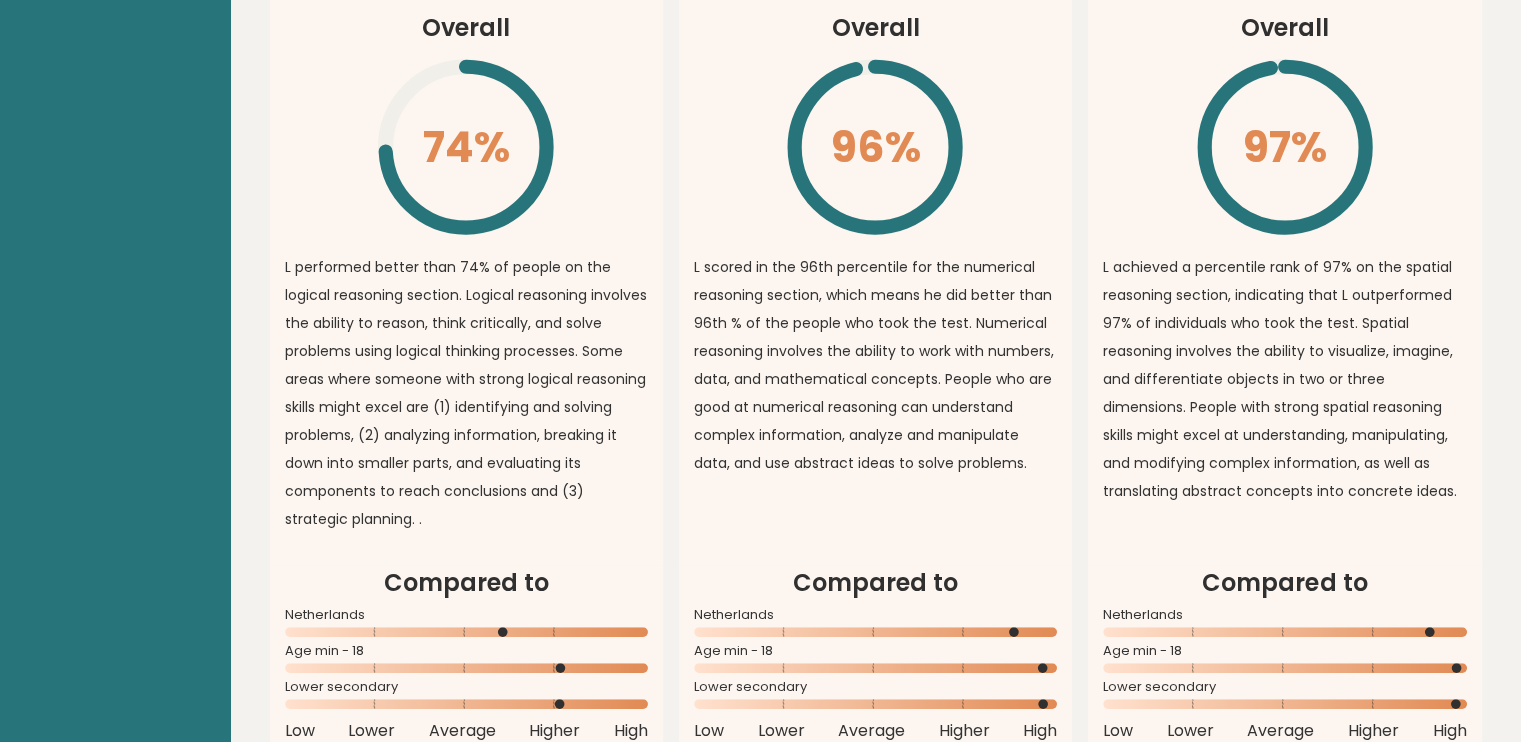 click on "L scored in the 96th percentile for the numerical reasoning section, which means he did better than 96th % of the people who took the test. Numerical reasoning involves the ability to work with numbers, data, and mathematical concepts. People who are good at numerical reasoning can understand complex information, analyze and manipulate data, and use abstract ideas to solve problems." at bounding box center [875, 365] 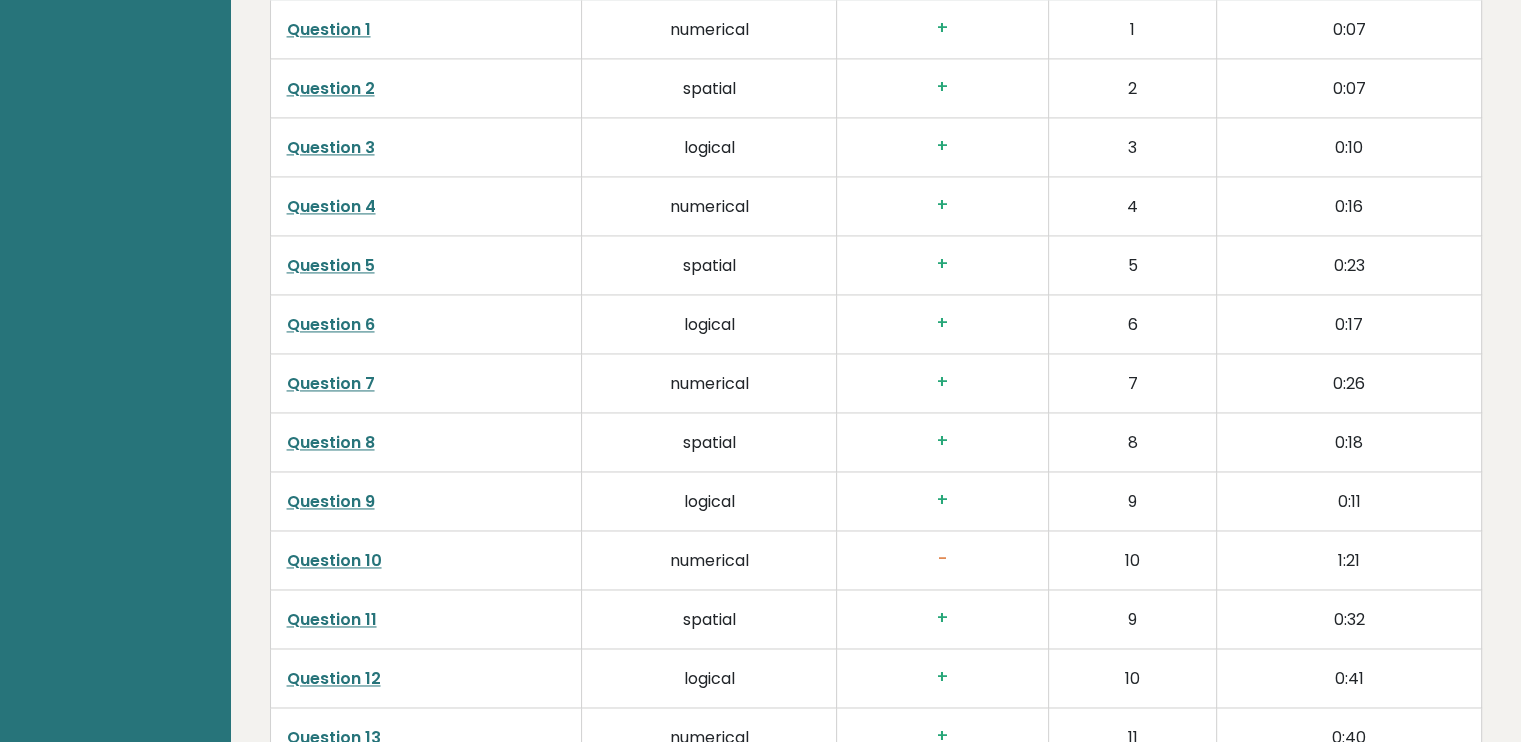 scroll, scrollTop: 3191, scrollLeft: 0, axis: vertical 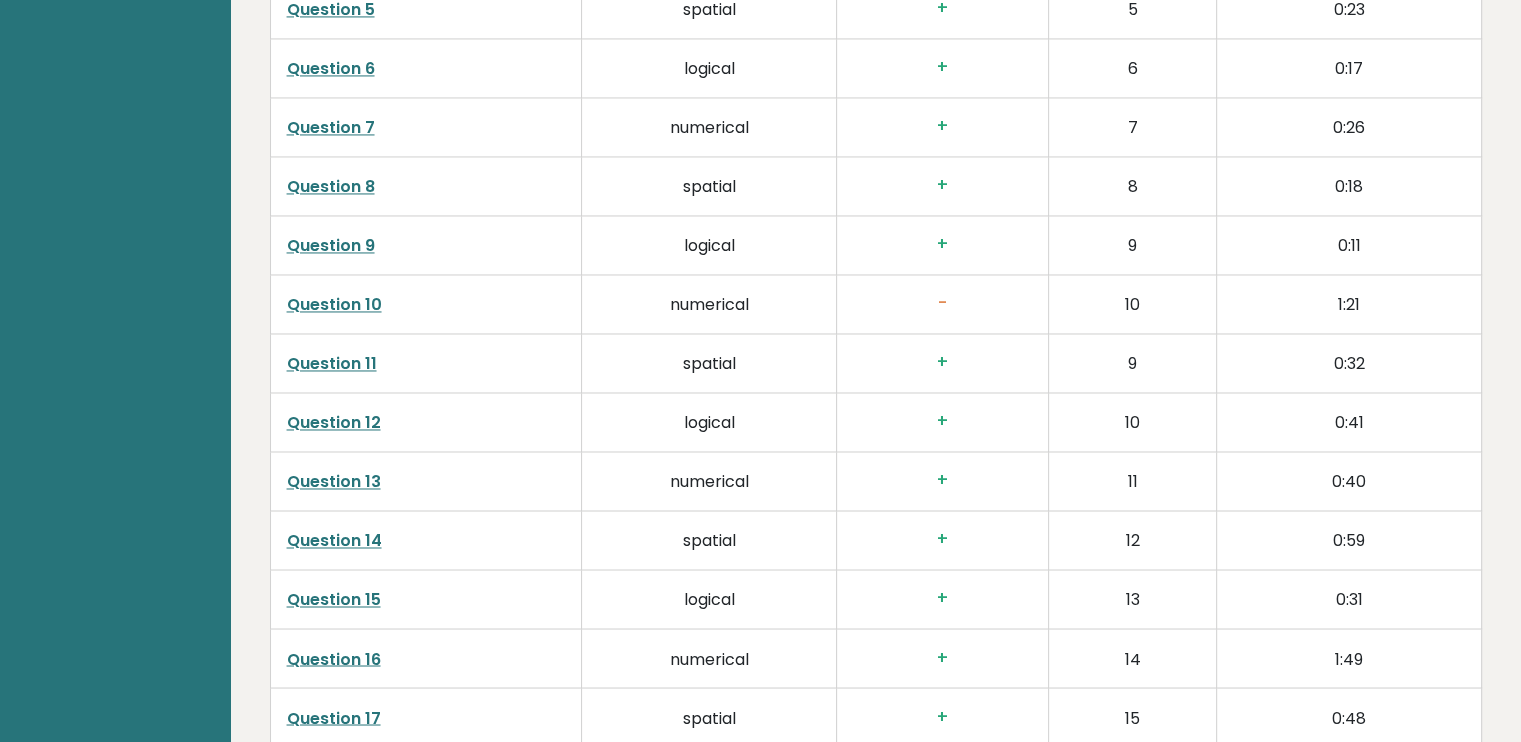 click on "-" at bounding box center (942, 303) 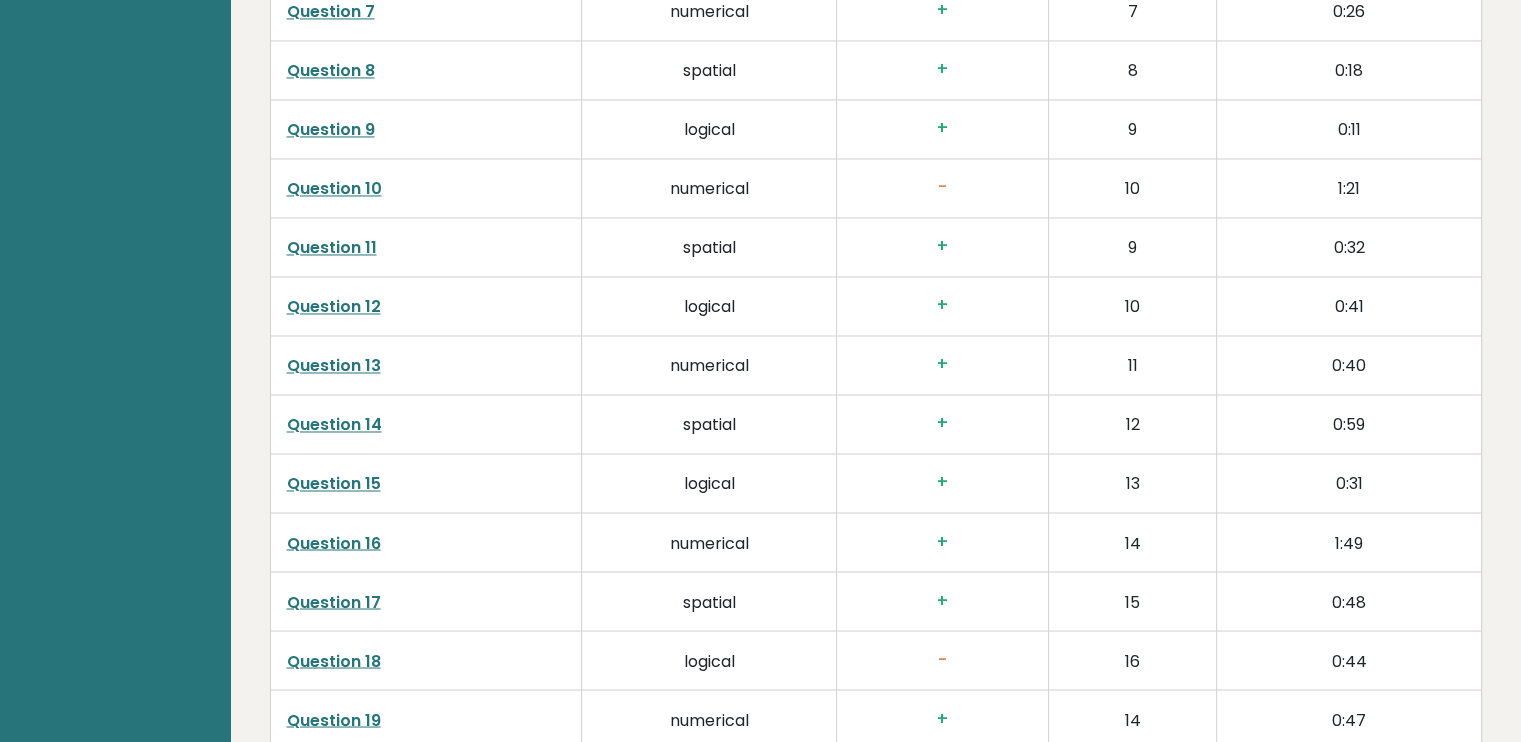 scroll, scrollTop: 3616, scrollLeft: 0, axis: vertical 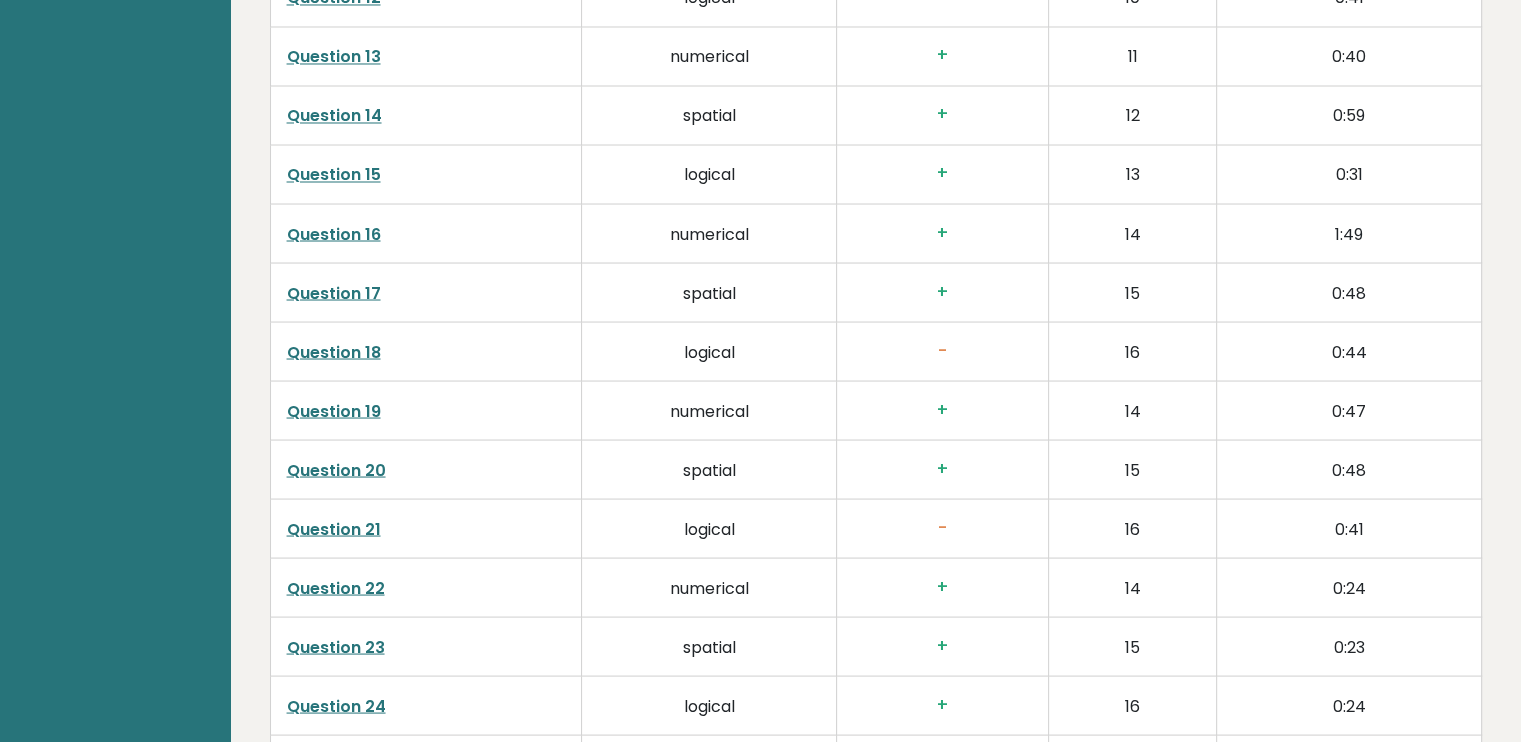 click on "-" at bounding box center [943, 351] 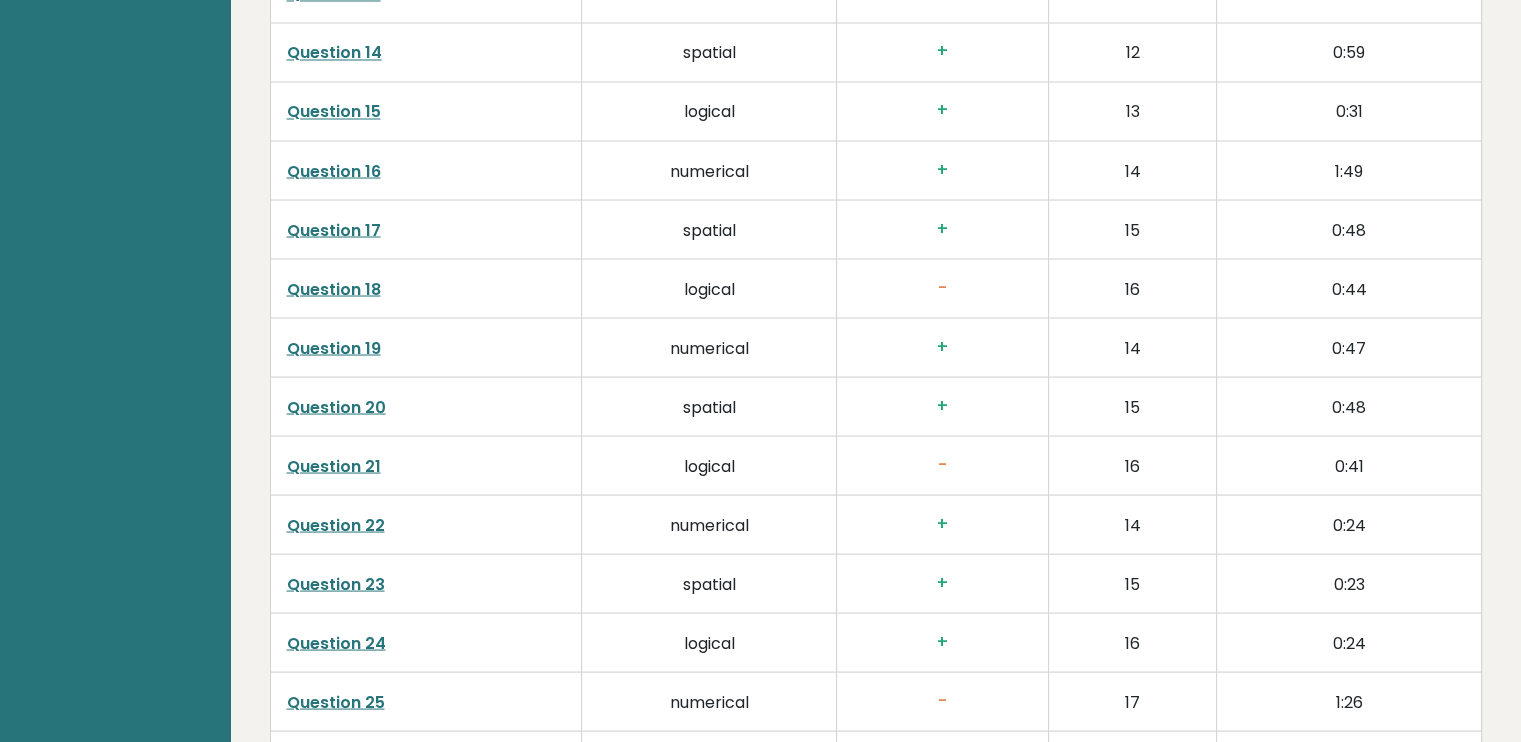 scroll, scrollTop: 3682, scrollLeft: 0, axis: vertical 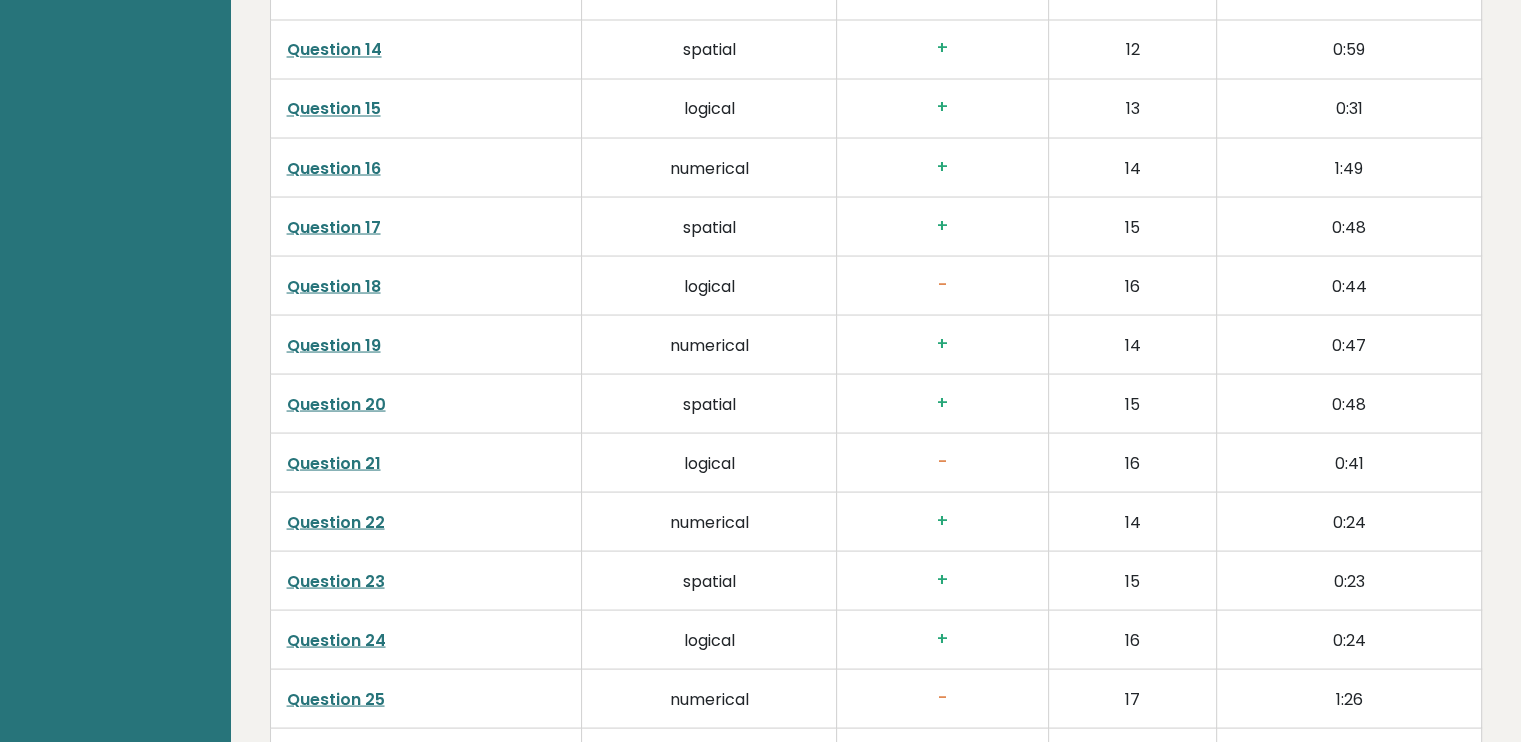 click on "-" at bounding box center (943, 462) 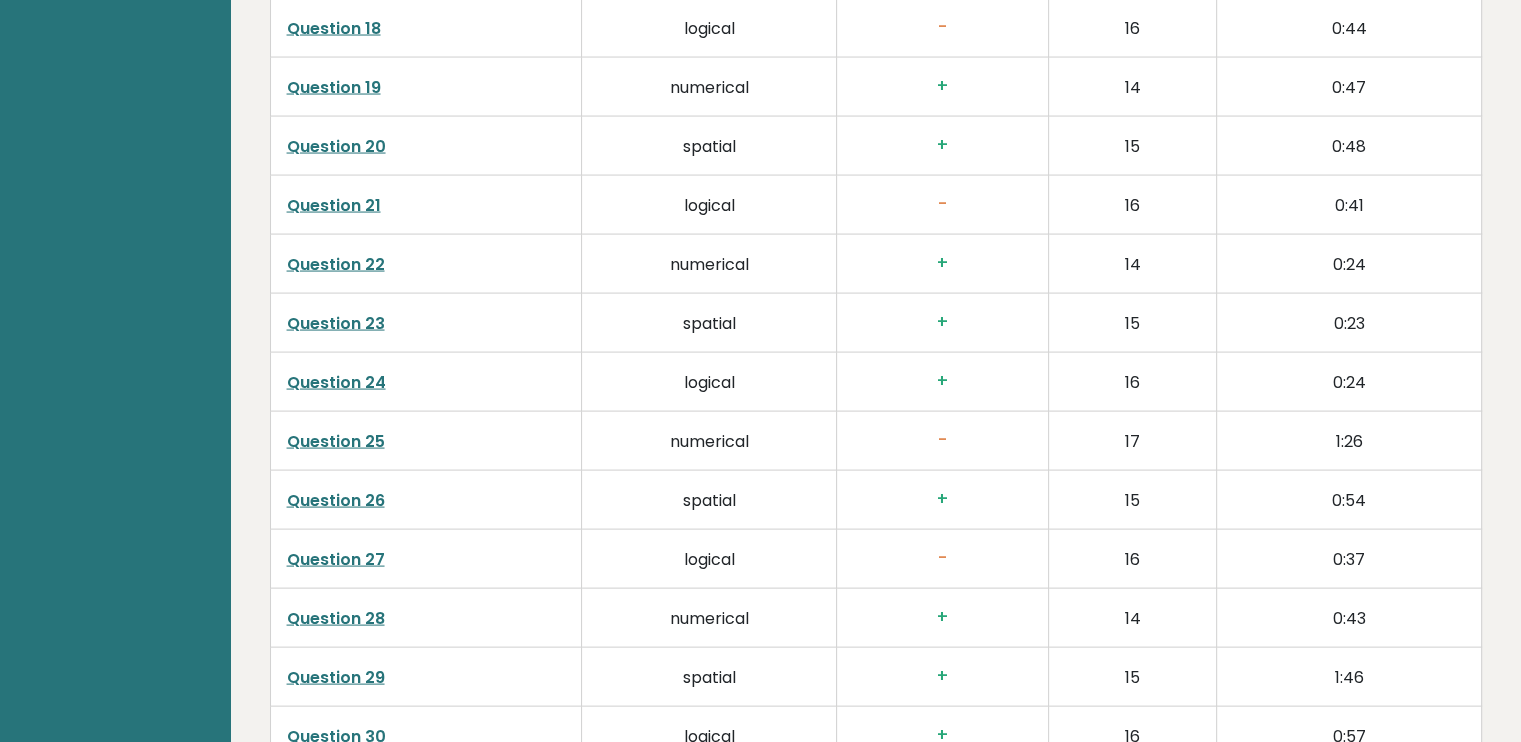 click on "-" at bounding box center [942, 440] 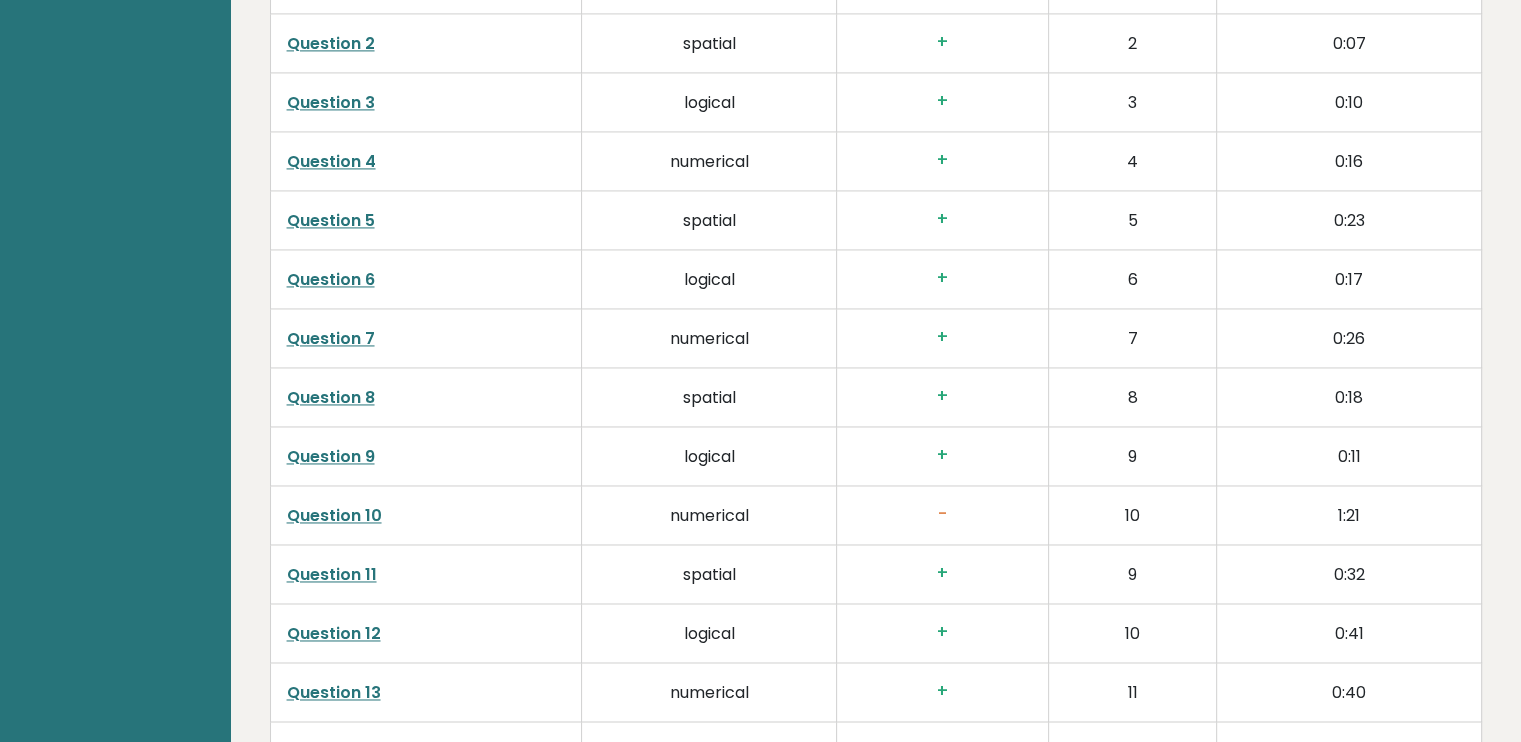 scroll, scrollTop: 3015, scrollLeft: 0, axis: vertical 